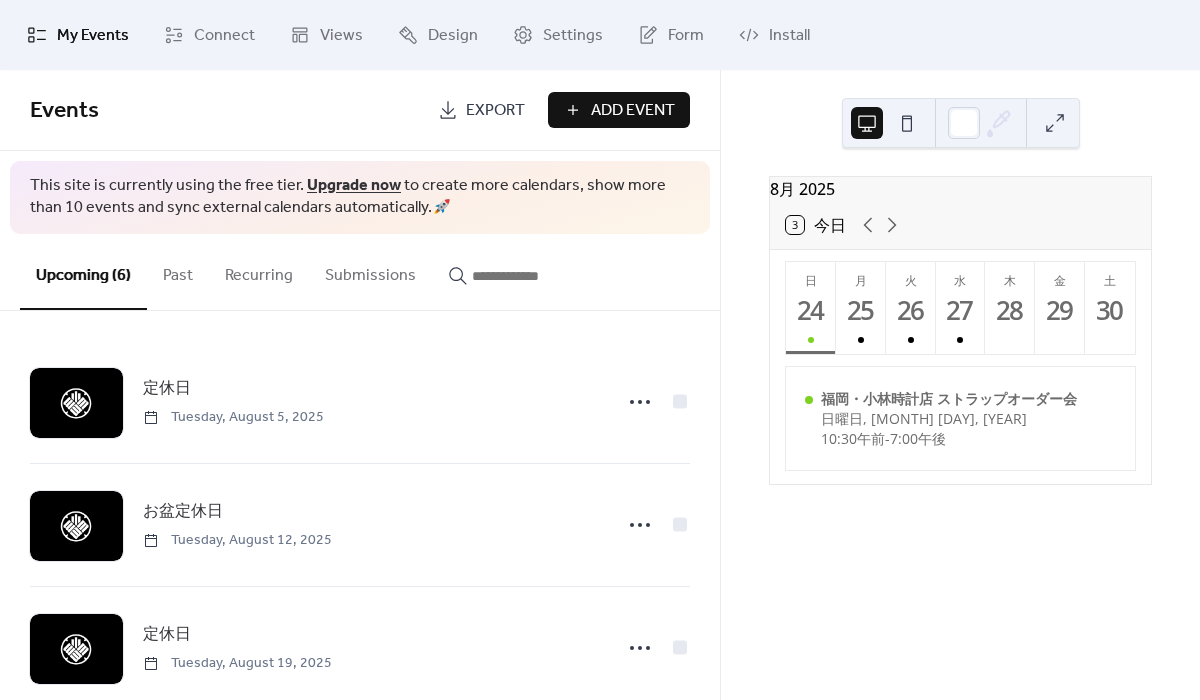 scroll, scrollTop: 0, scrollLeft: 0, axis: both 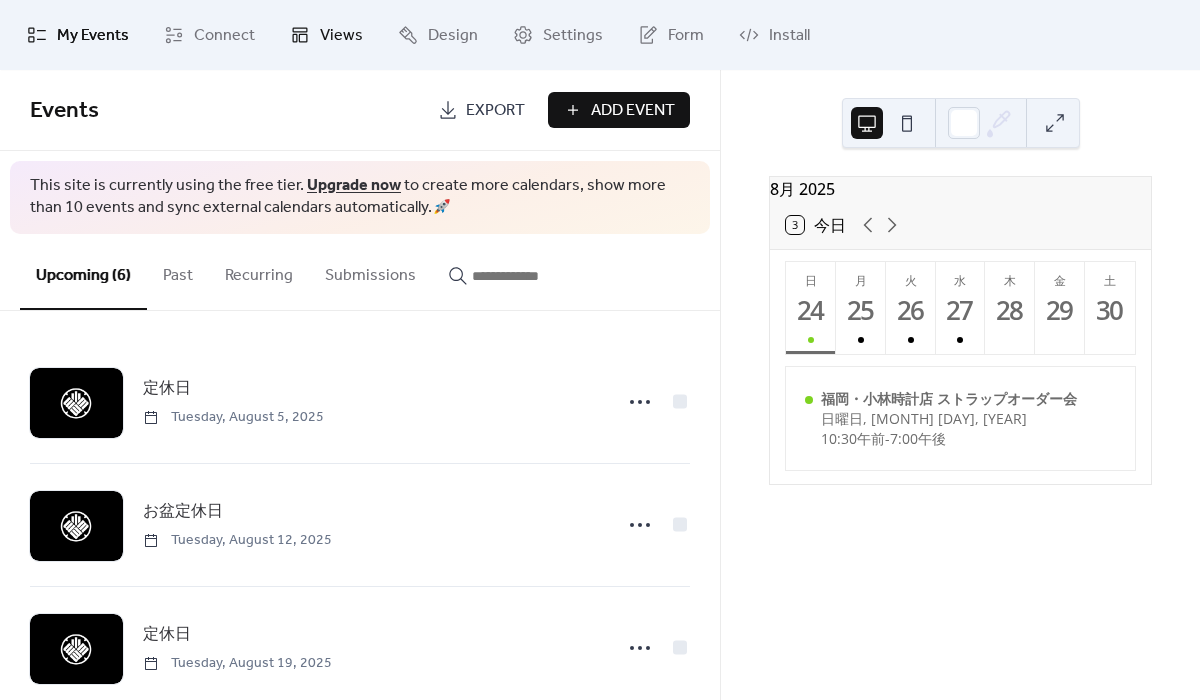 click on "Views" at bounding box center [341, 36] 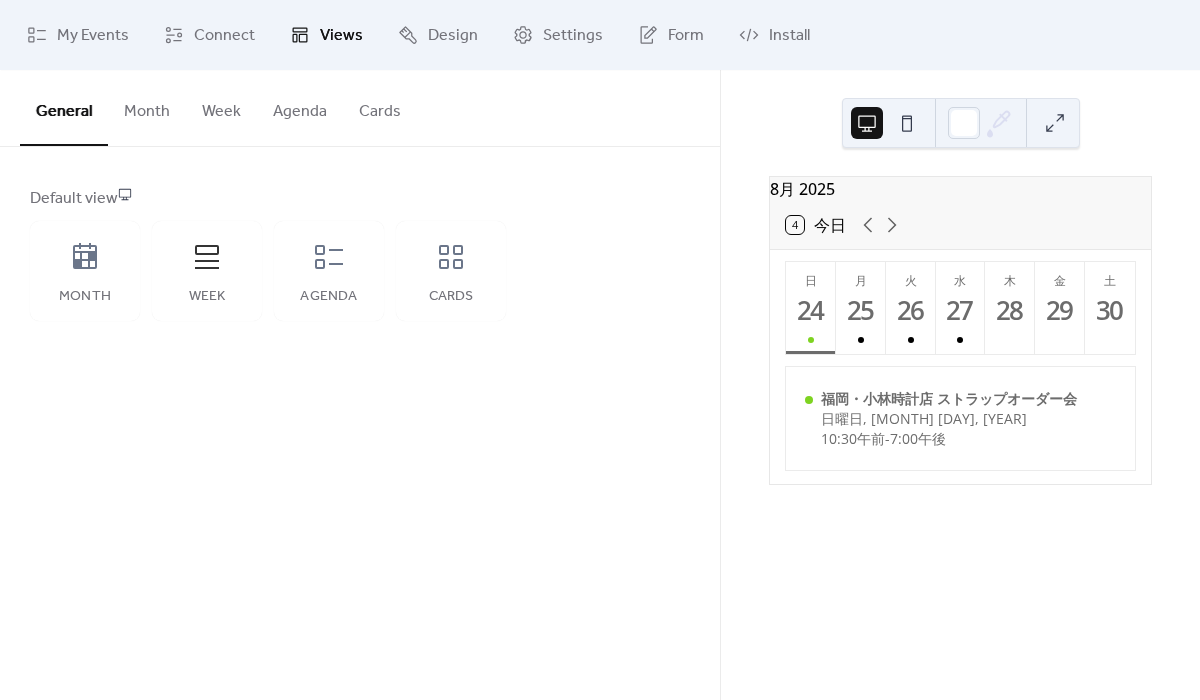 click at bounding box center [907, 123] 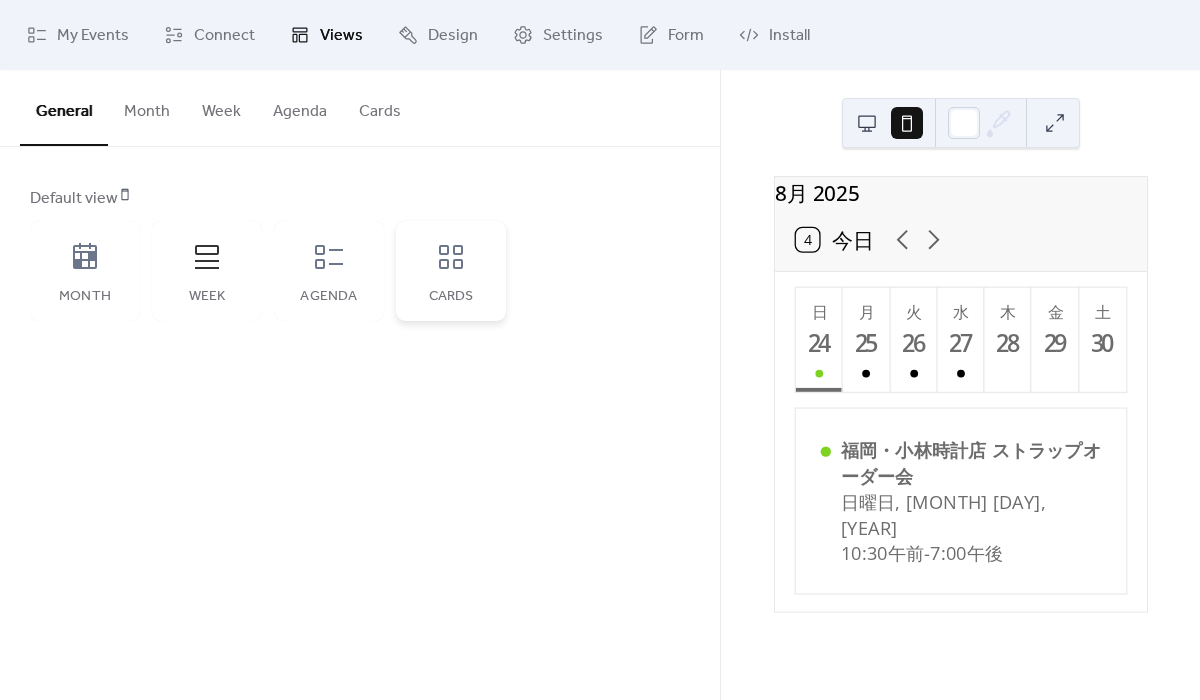 click on "Cards" at bounding box center (451, 271) 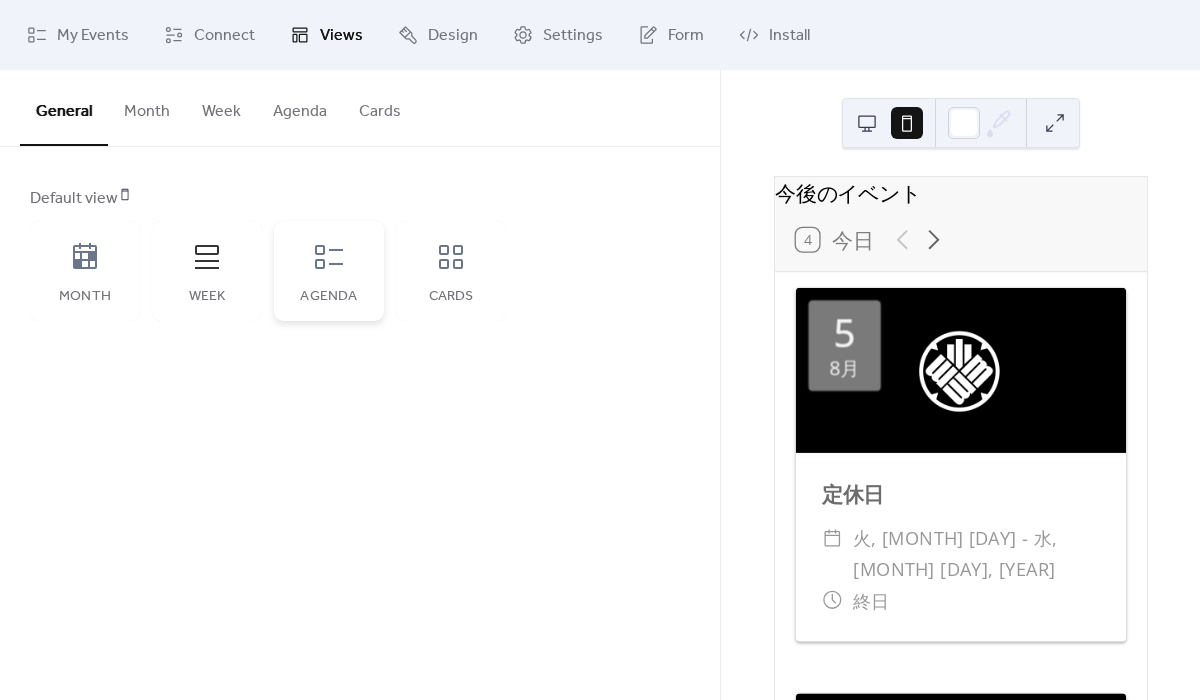 click on "Agenda" at bounding box center (329, 271) 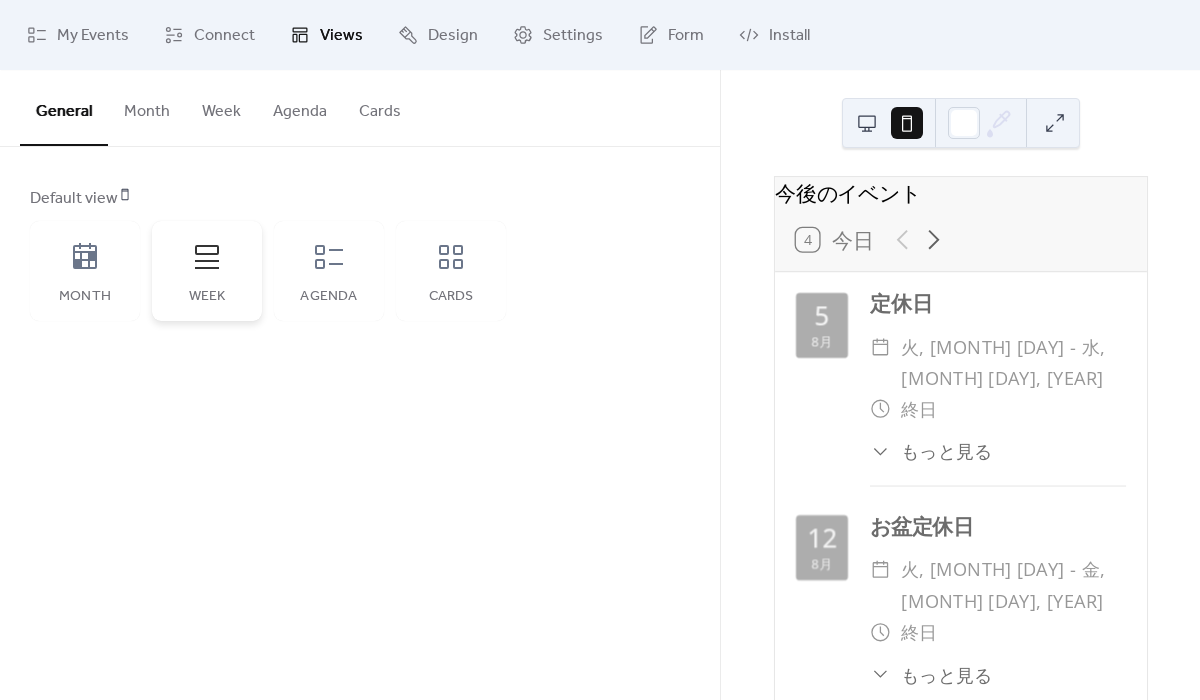 click on "Week" at bounding box center [207, 271] 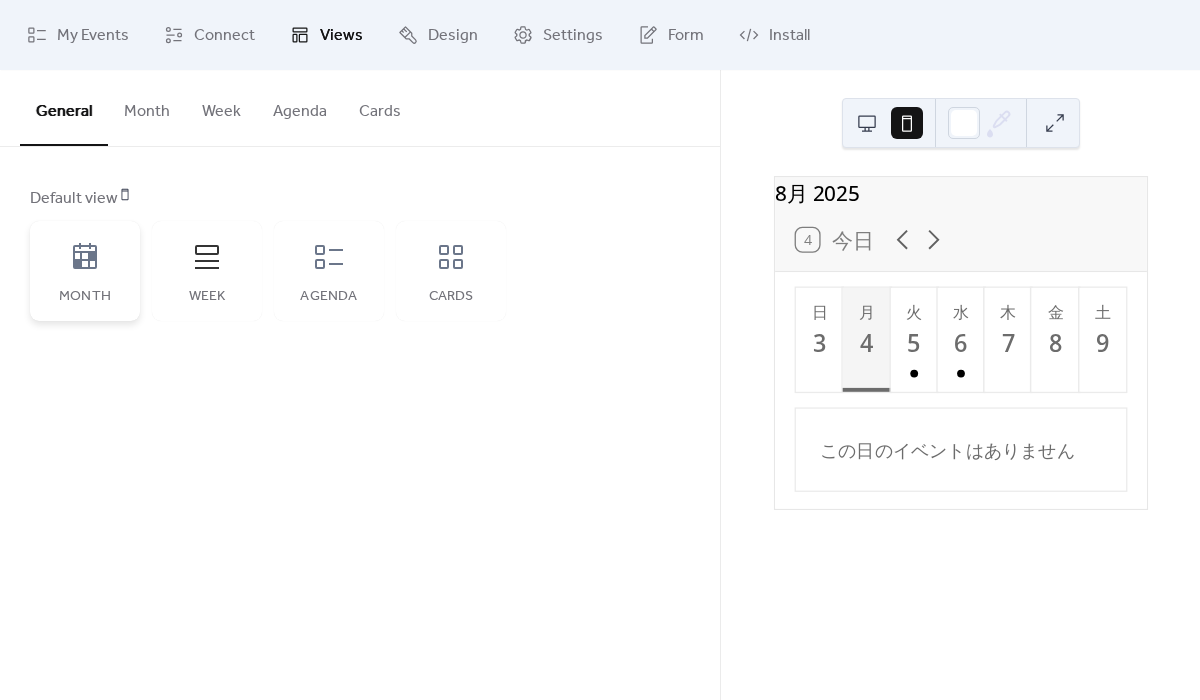 click on "Month" at bounding box center (85, 271) 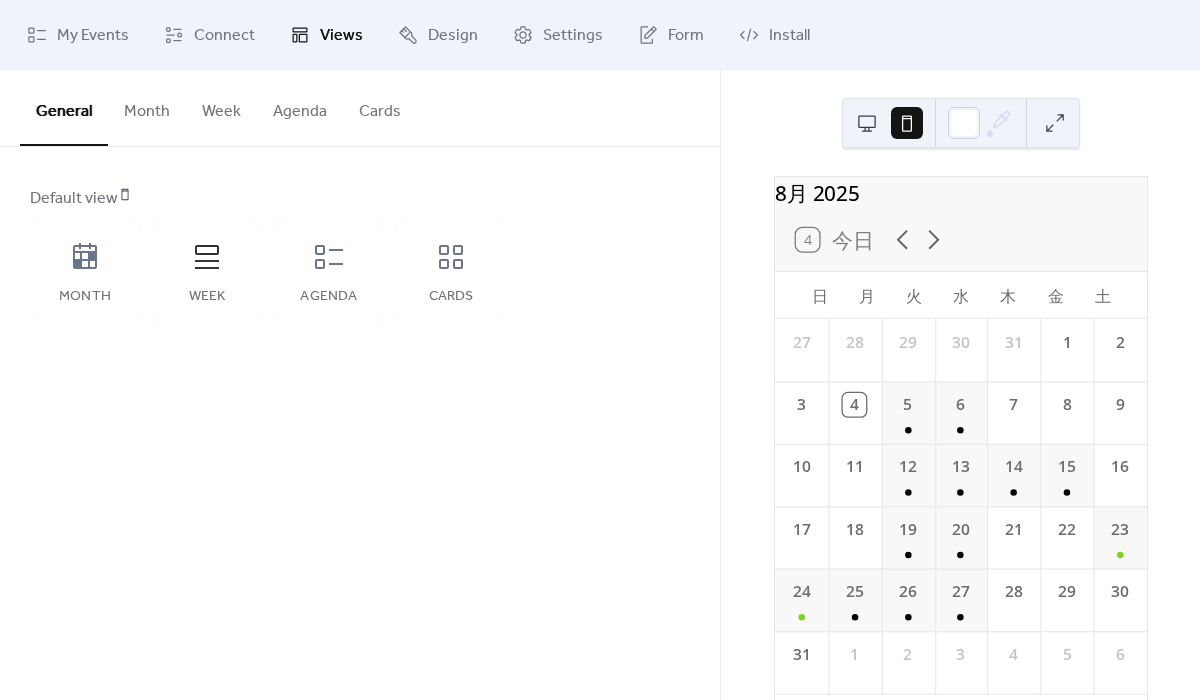 scroll, scrollTop: 30, scrollLeft: 0, axis: vertical 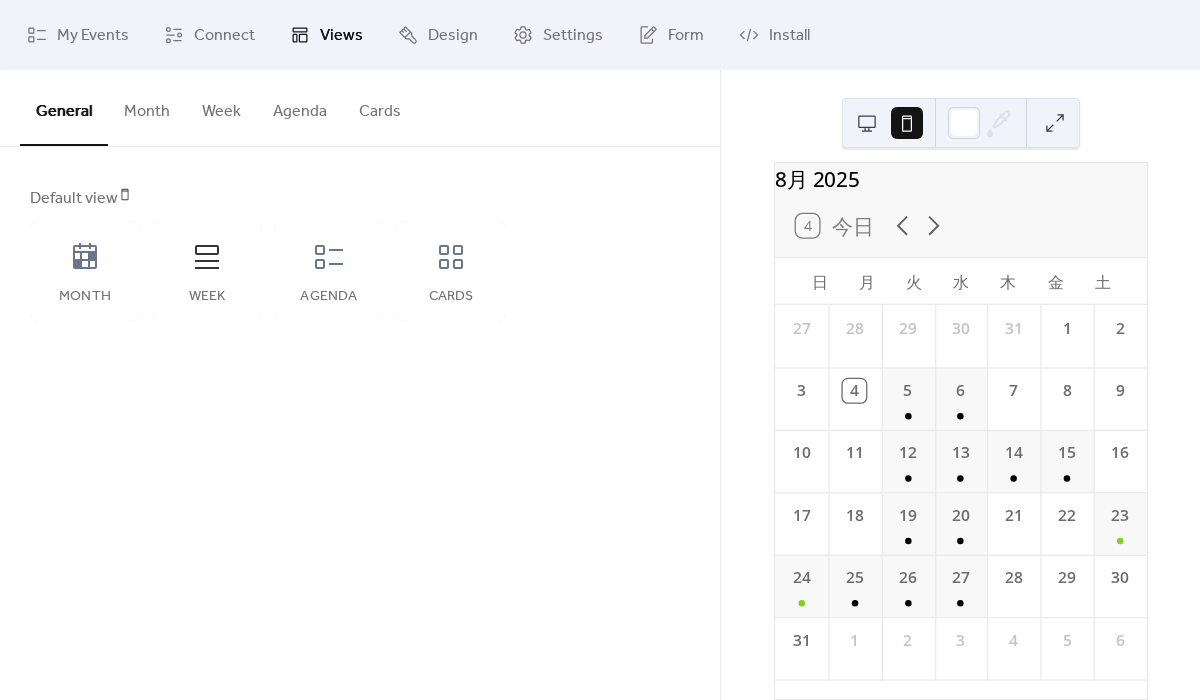 click at bounding box center (1055, 123) 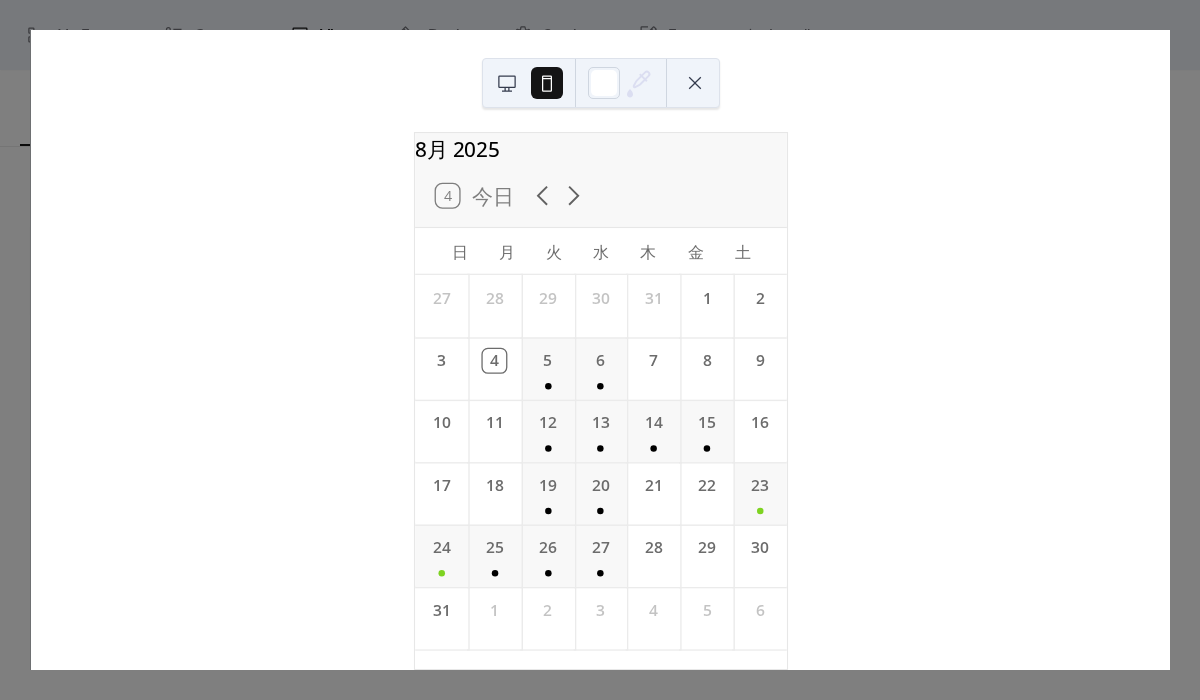 scroll, scrollTop: 20, scrollLeft: 0, axis: vertical 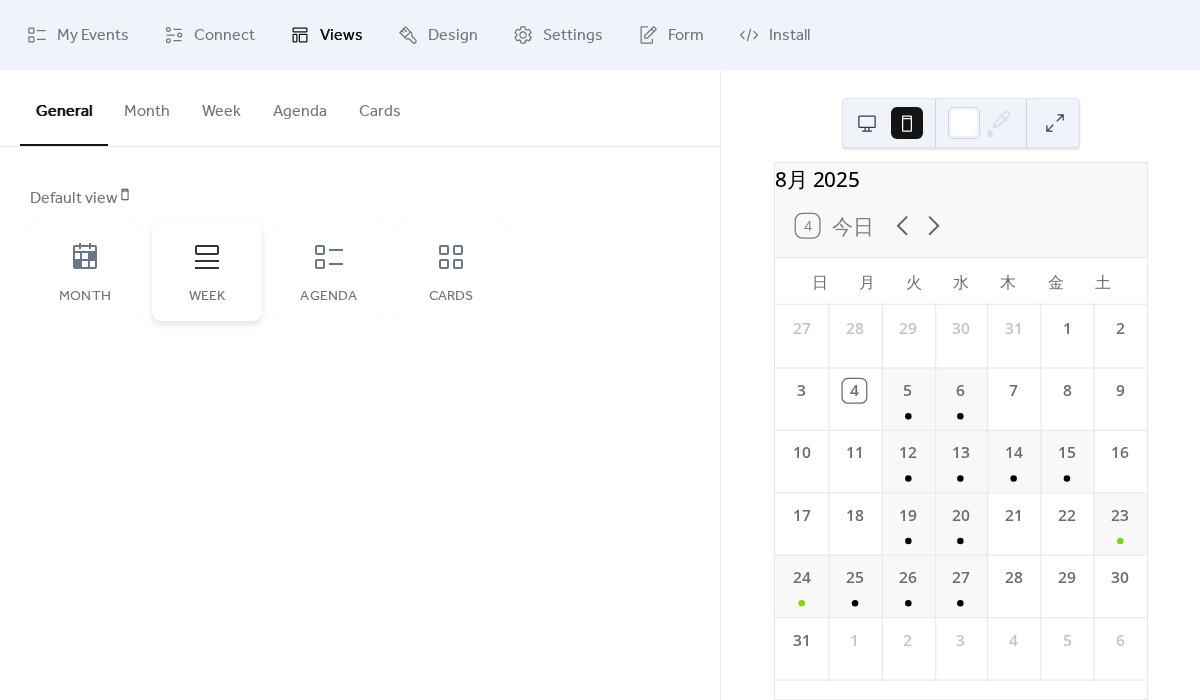 click on "Week" at bounding box center [207, 271] 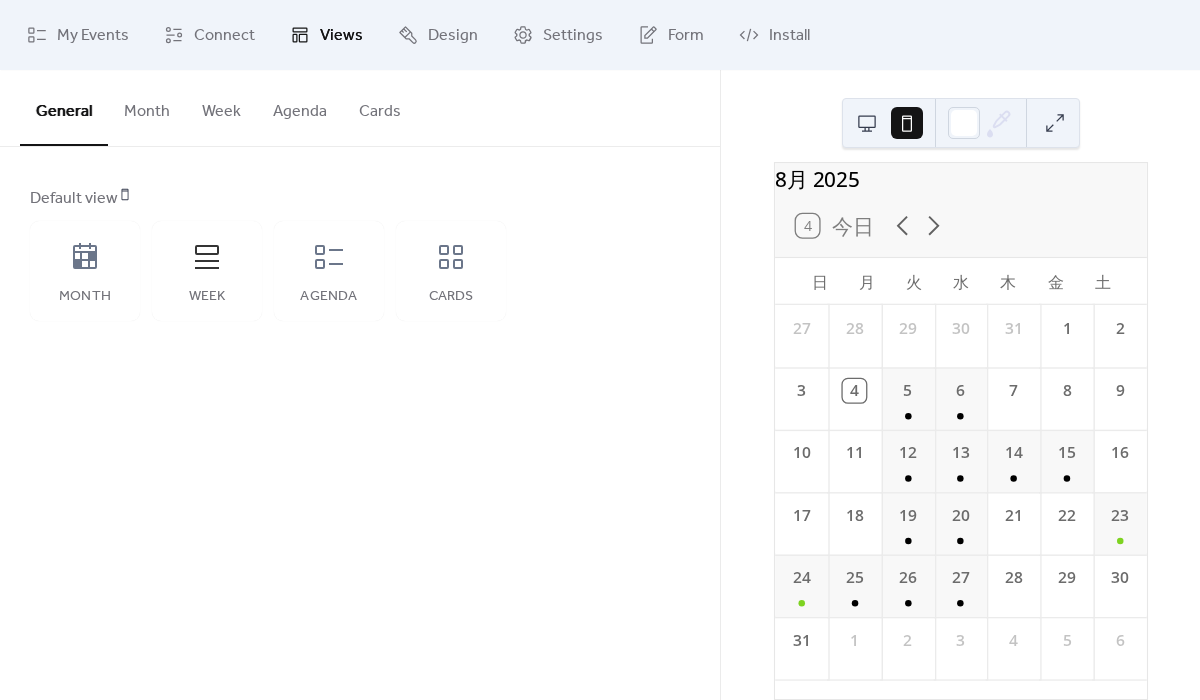 scroll, scrollTop: 0, scrollLeft: 0, axis: both 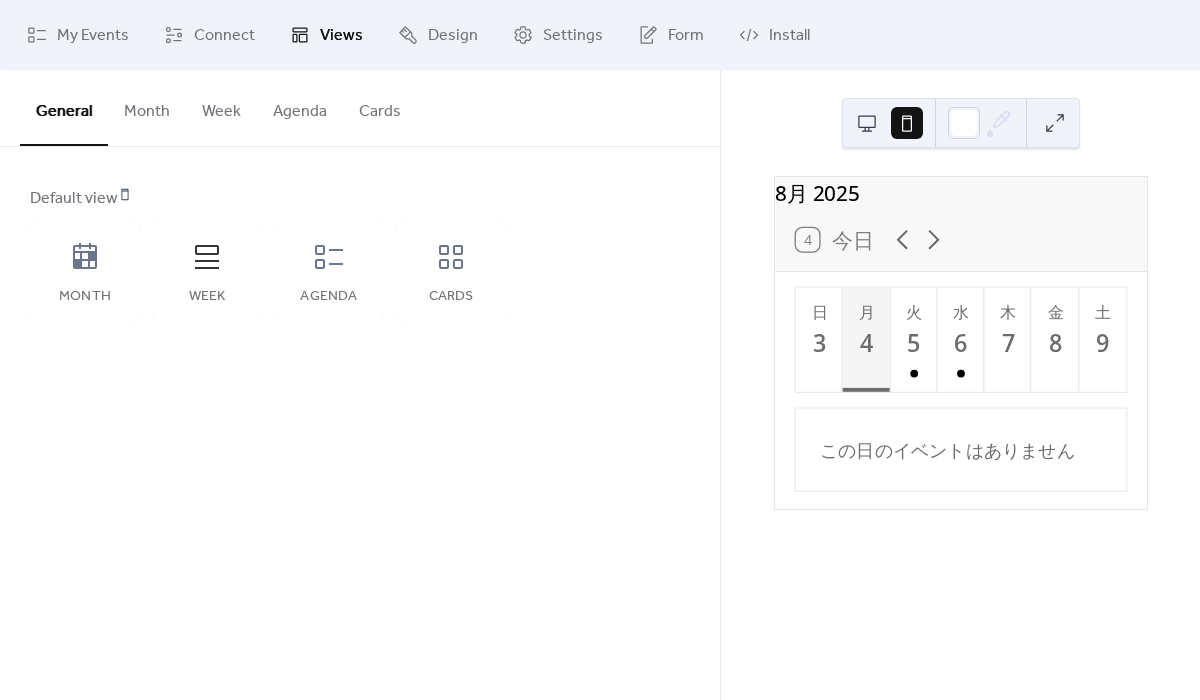 click at bounding box center (867, 123) 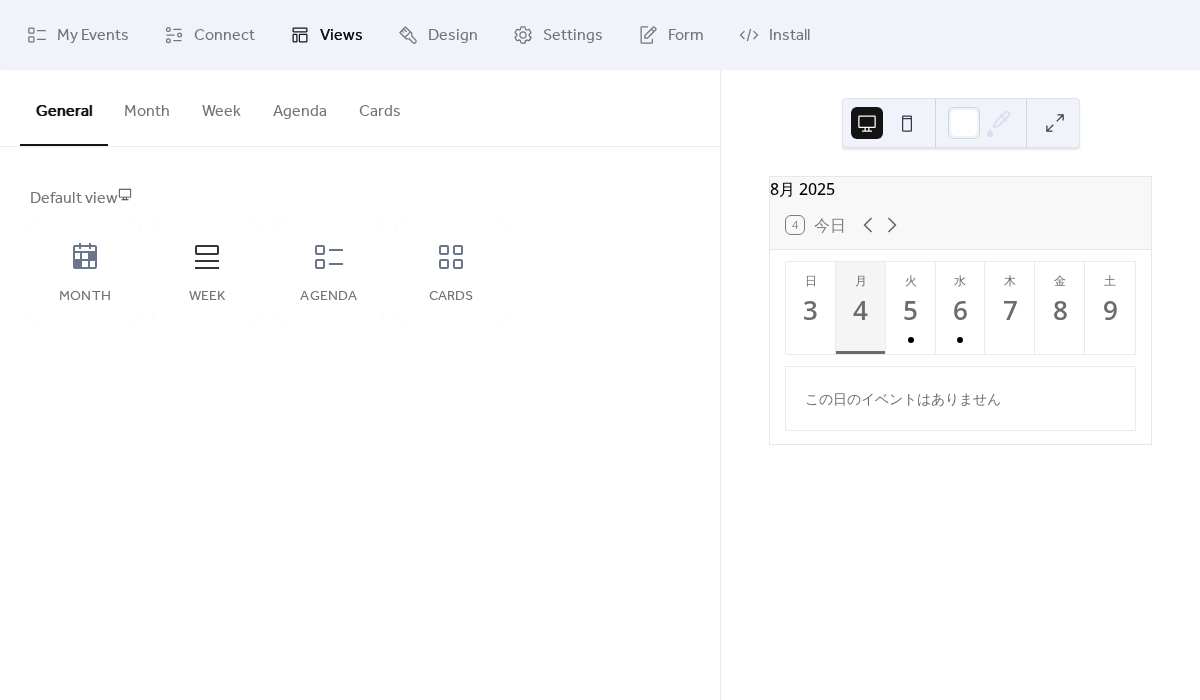 click at bounding box center (961, 123) 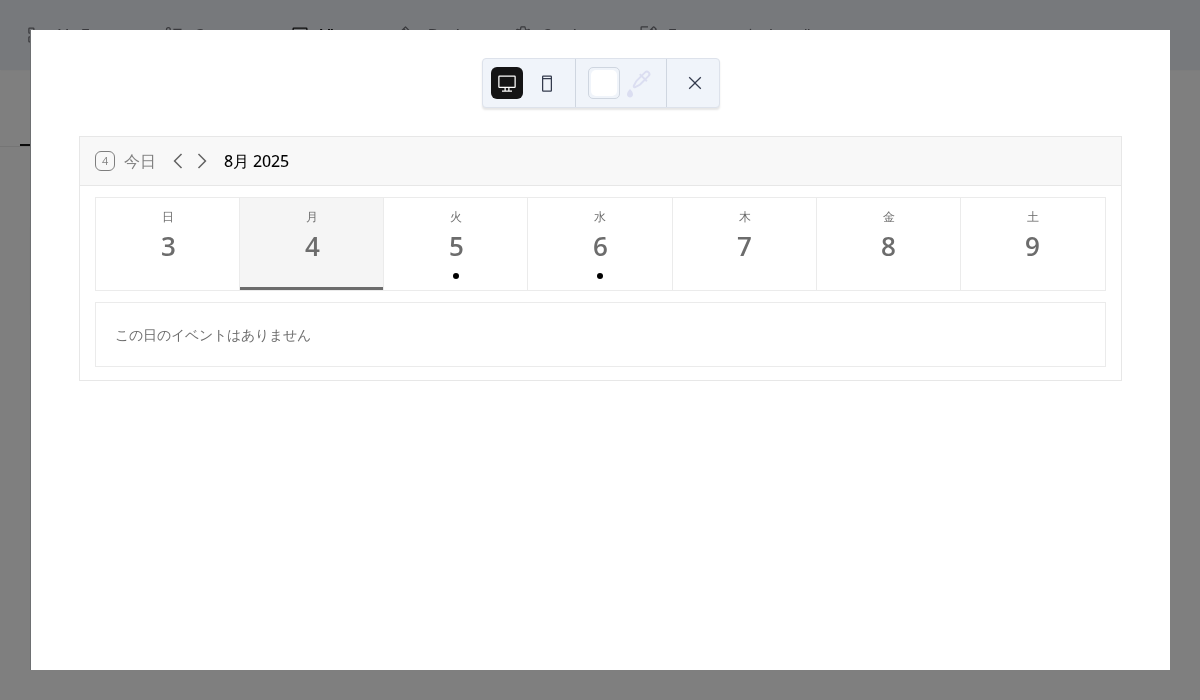 click at bounding box center [695, 83] 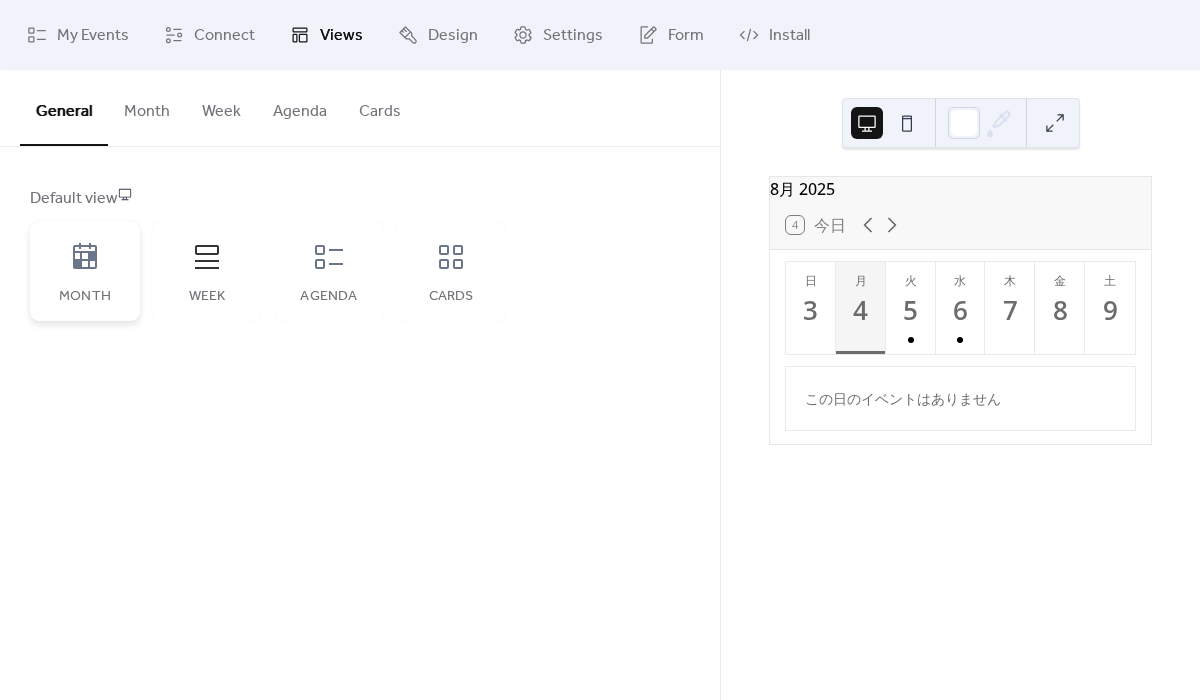 click on "Month" at bounding box center [85, 297] 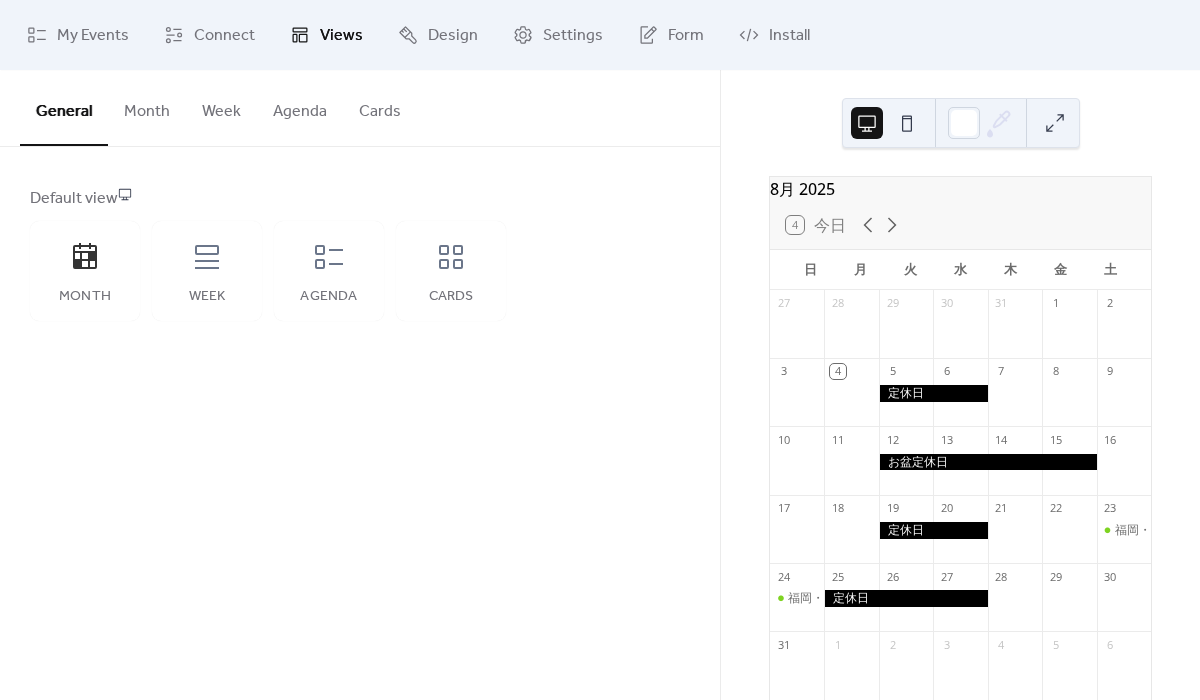 click at bounding box center [1055, 123] 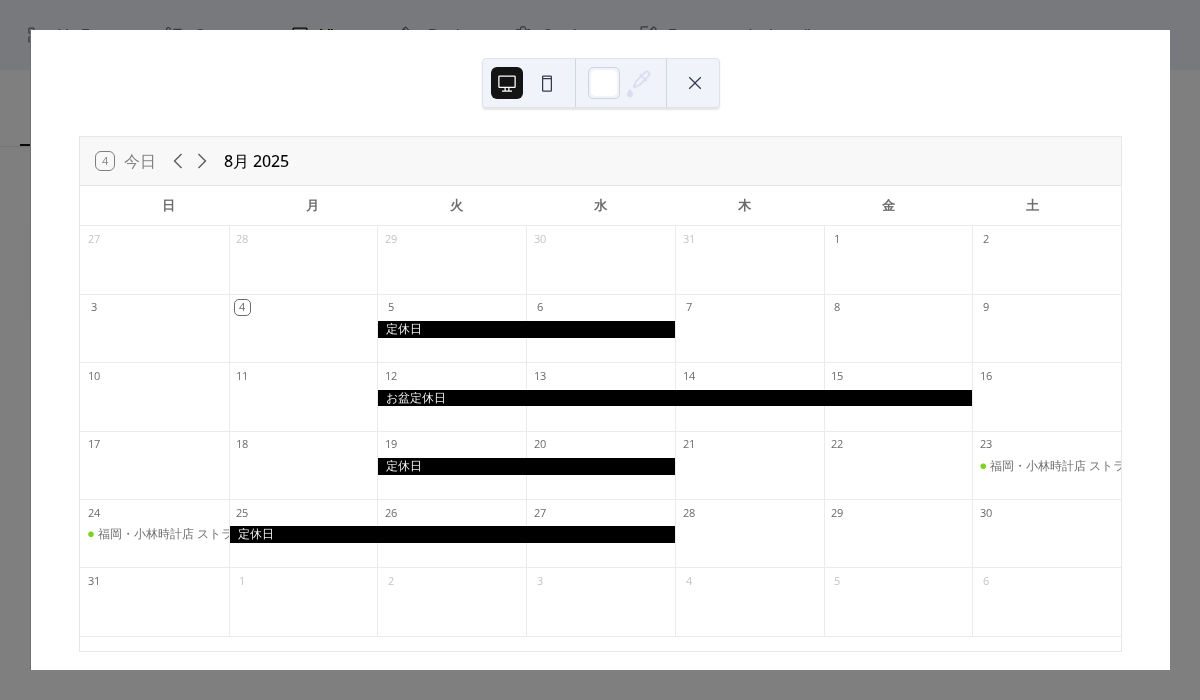 click at bounding box center (695, 83) 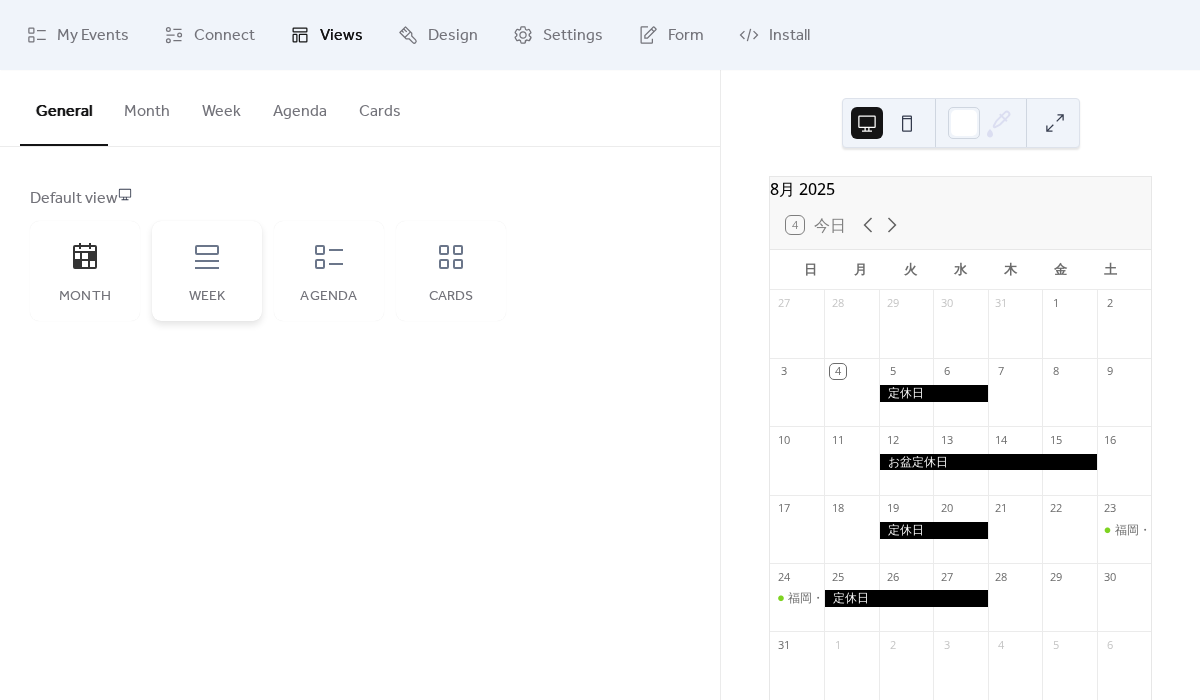click on "Week" at bounding box center (207, 271) 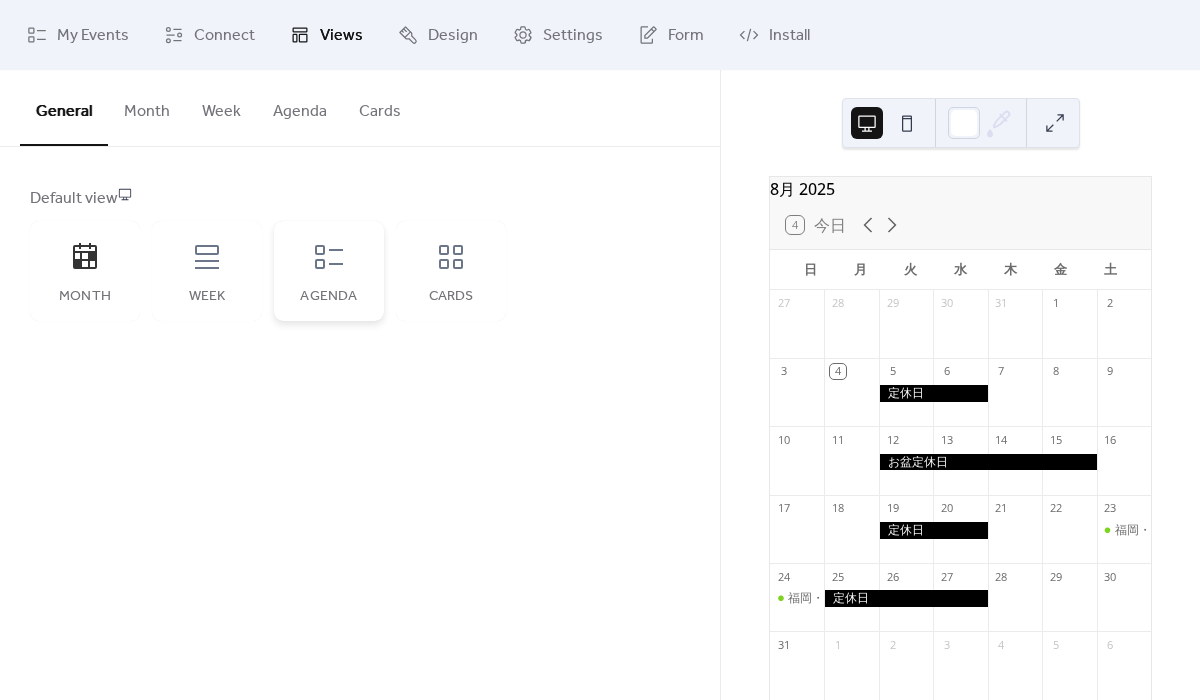 click on "Agenda" at bounding box center [329, 271] 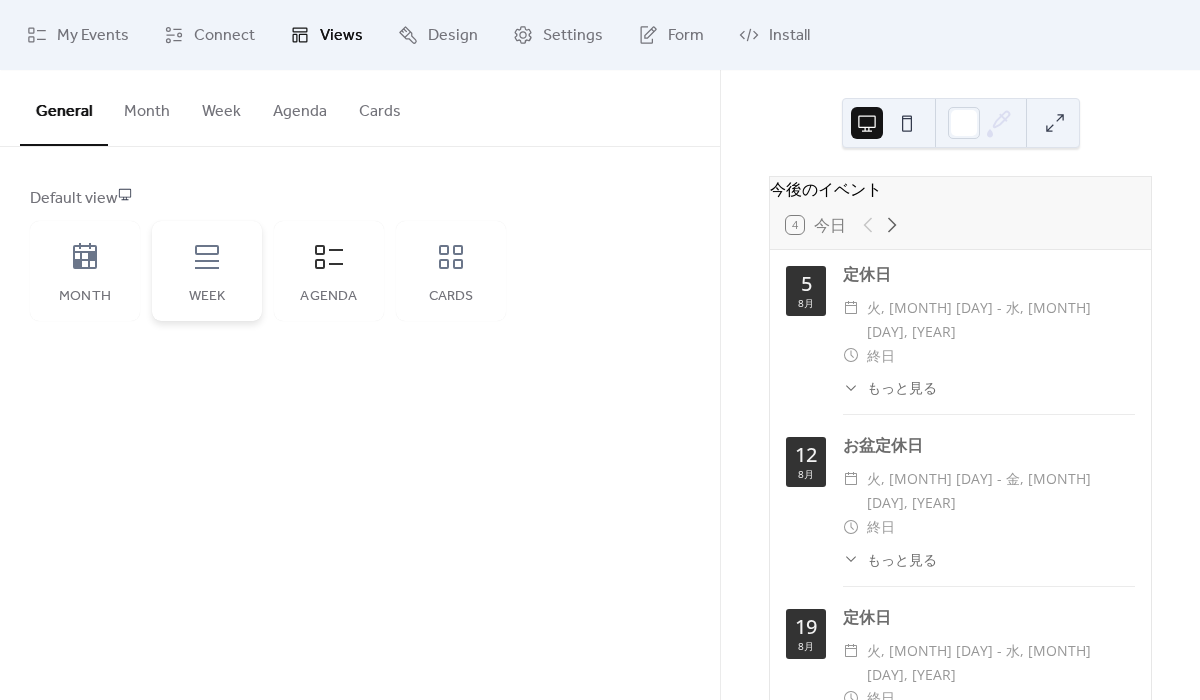 click on "Week" at bounding box center (207, 271) 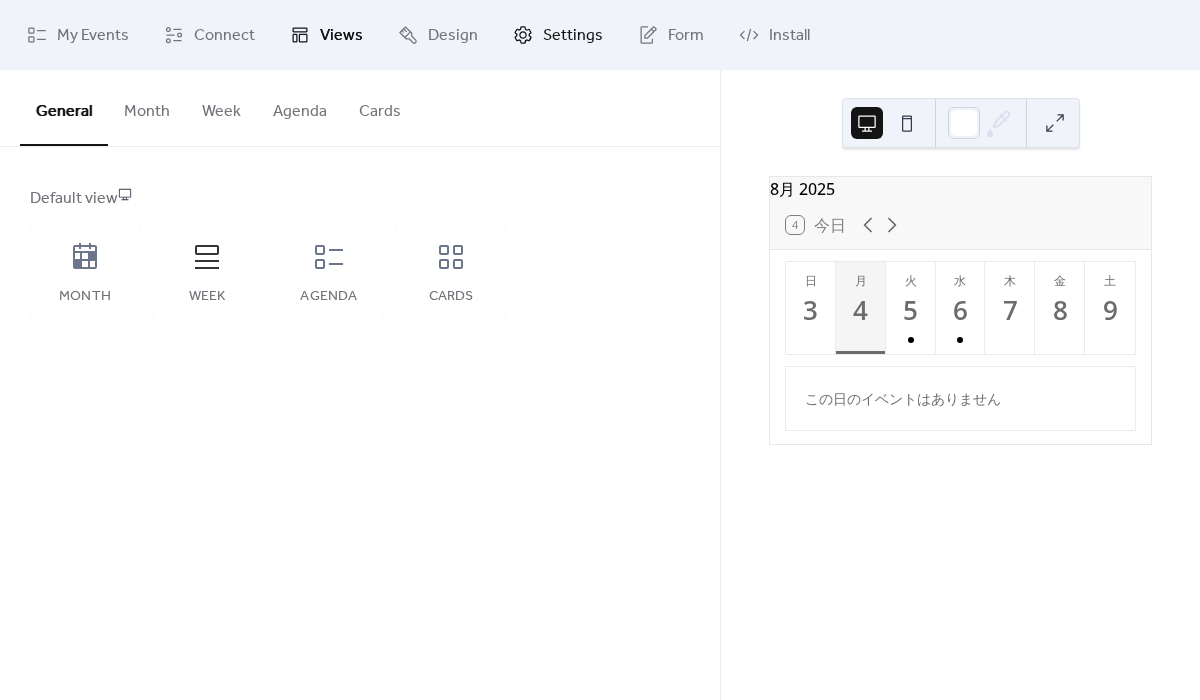 click on "Settings" at bounding box center (573, 36) 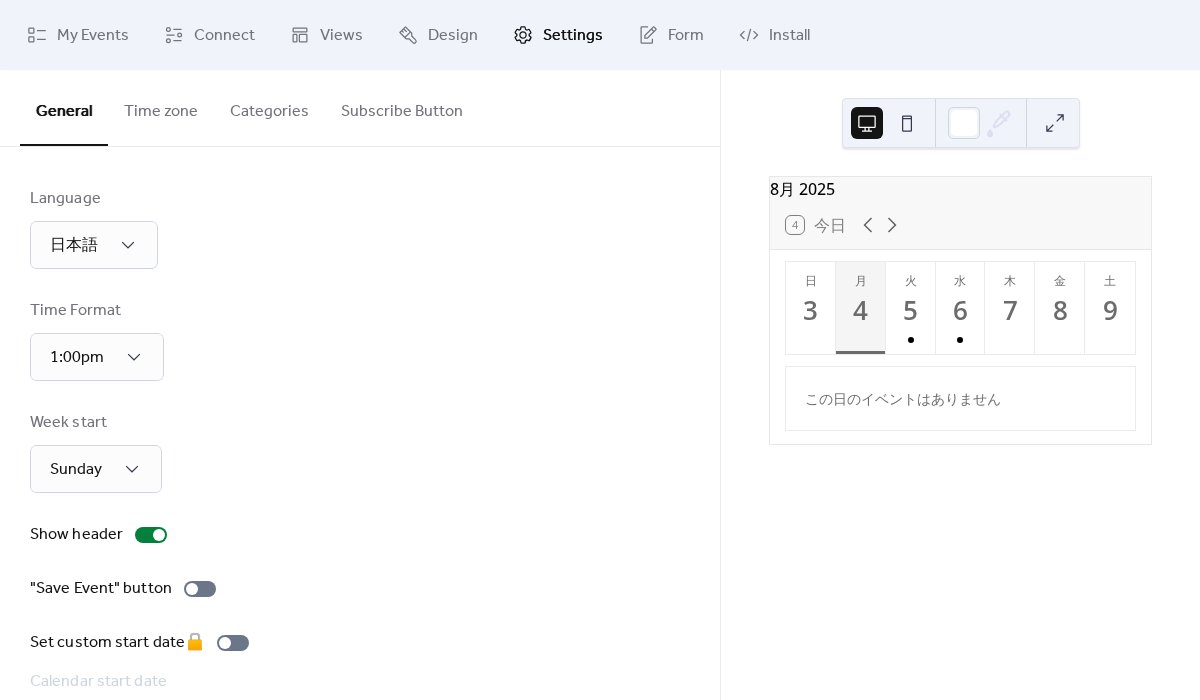 scroll, scrollTop: 84, scrollLeft: 0, axis: vertical 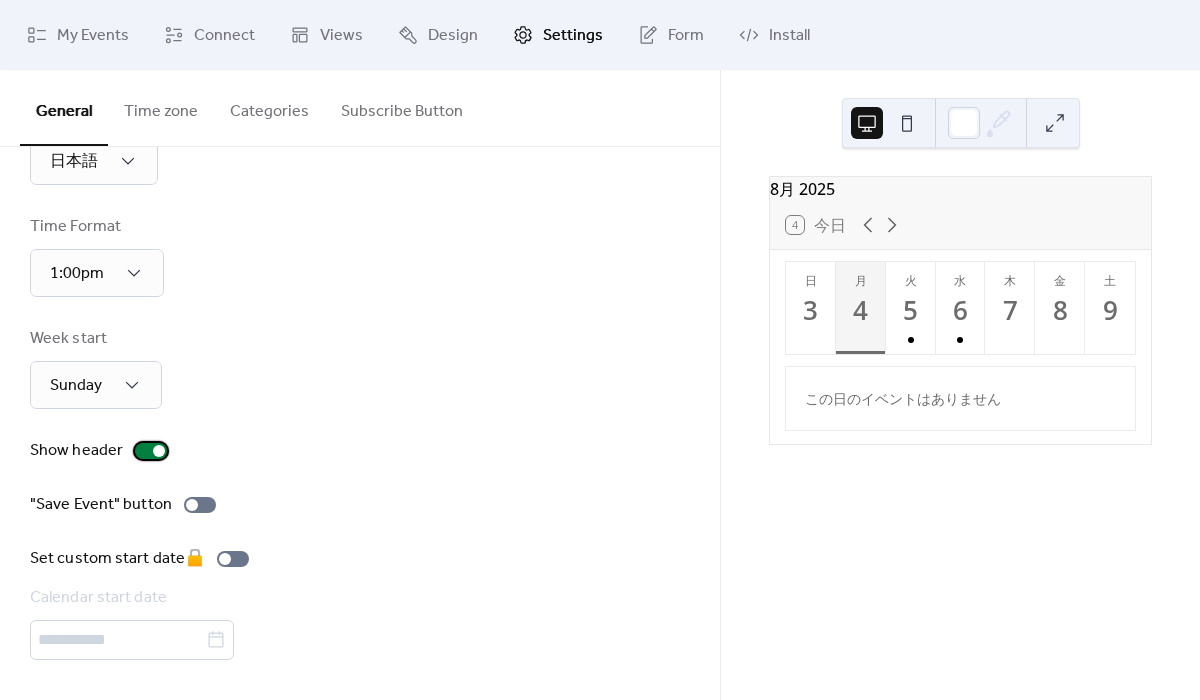 click at bounding box center (159, 451) 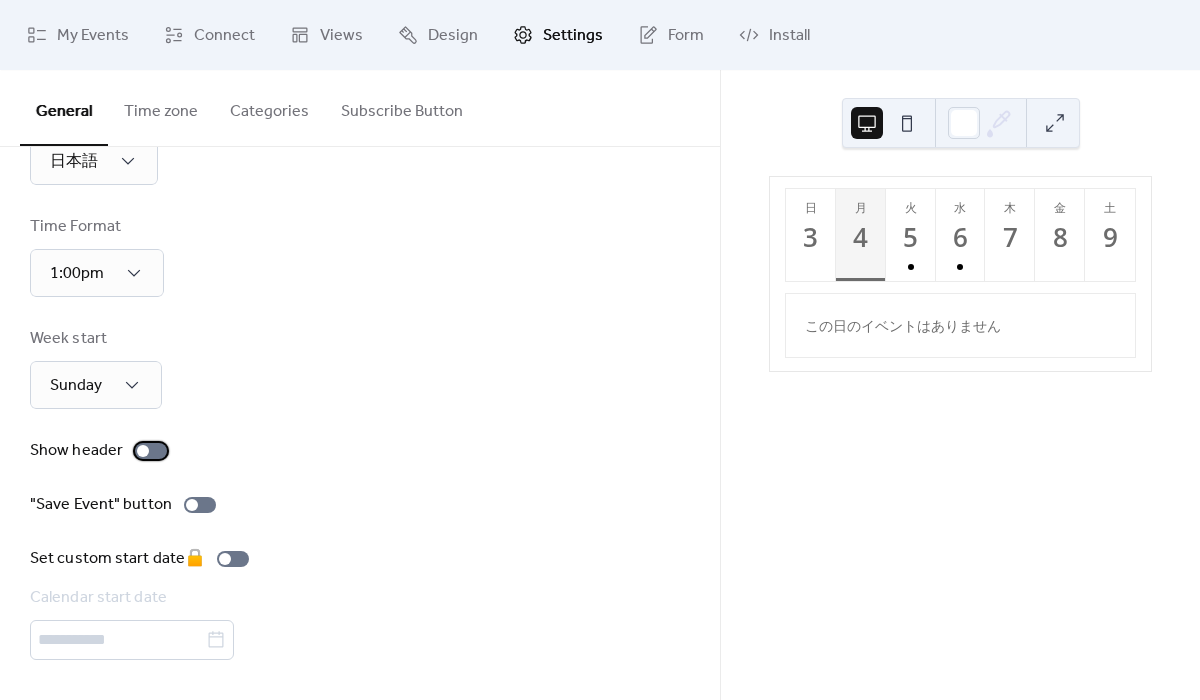 click at bounding box center [151, 451] 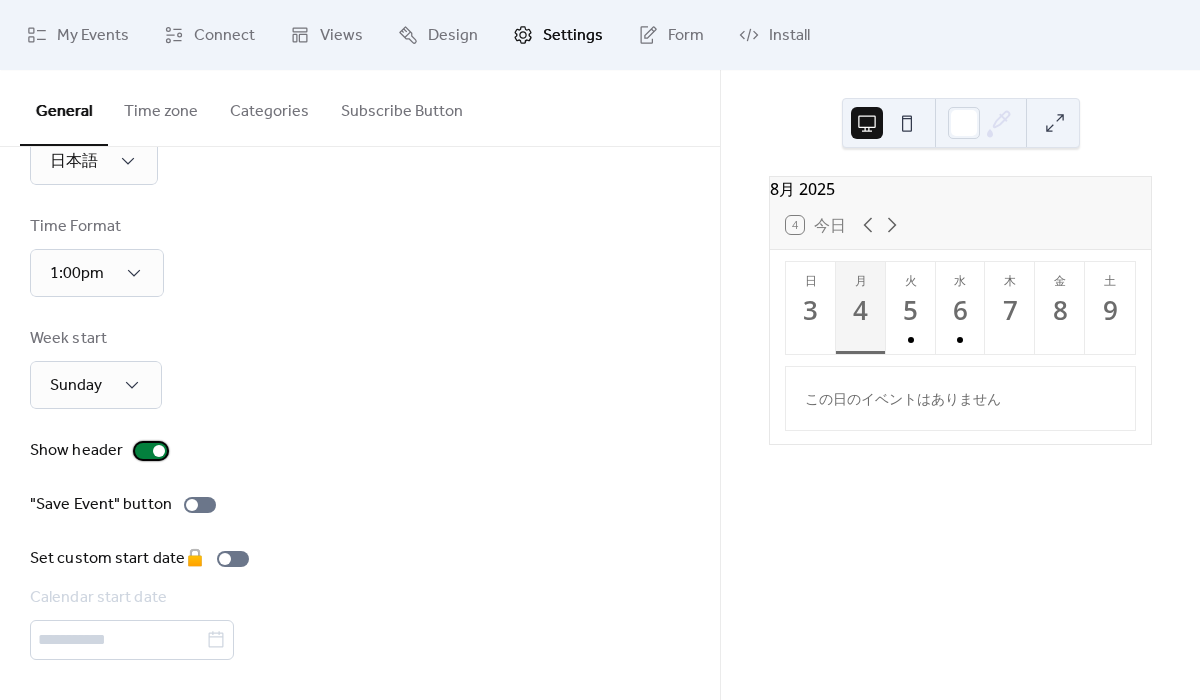 click at bounding box center [159, 451] 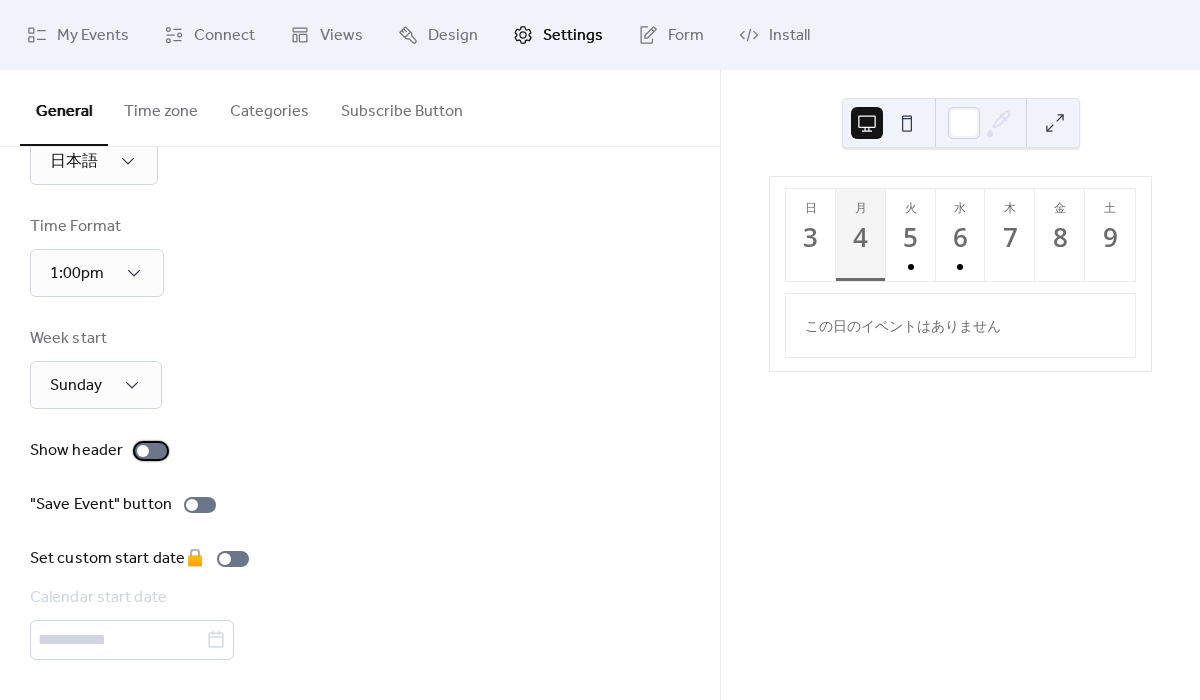 click at bounding box center (151, 451) 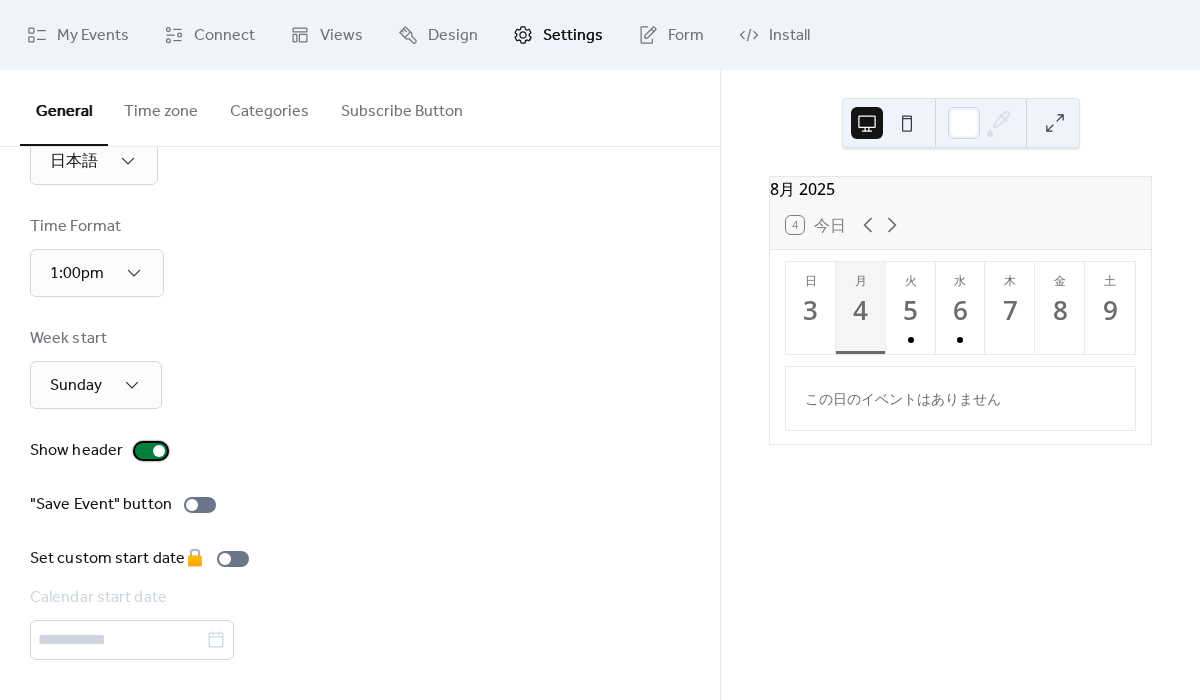 click at bounding box center [159, 451] 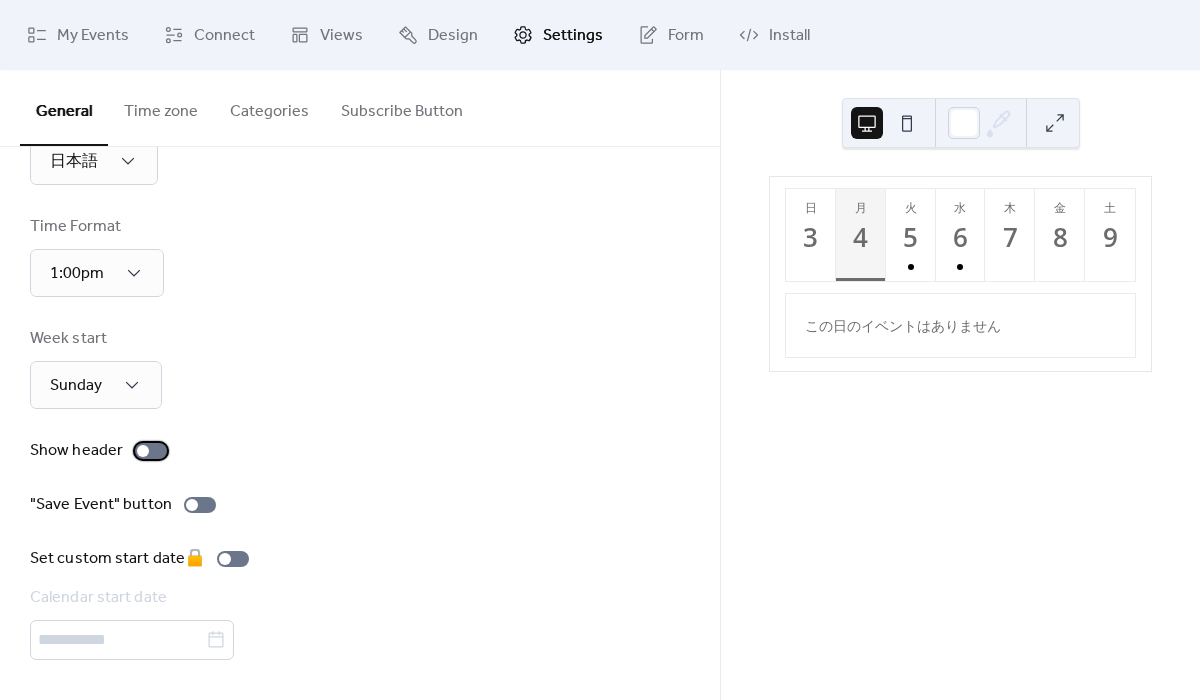 click at bounding box center (151, 451) 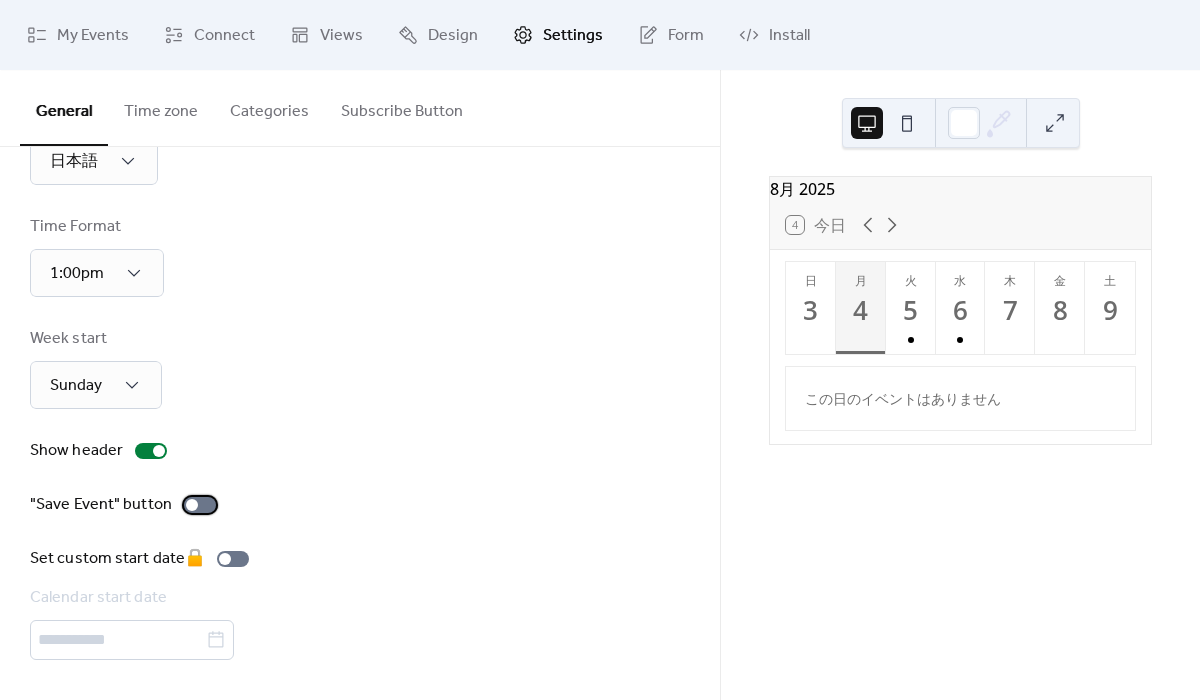 click at bounding box center [192, 505] 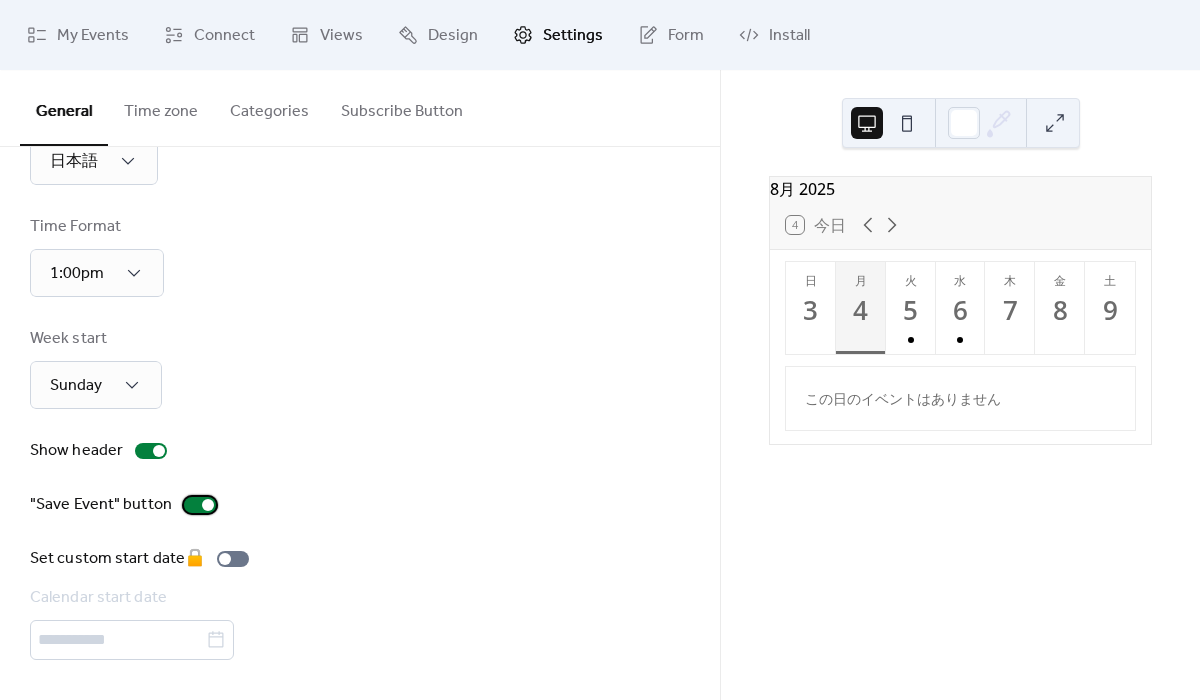 click at bounding box center [200, 505] 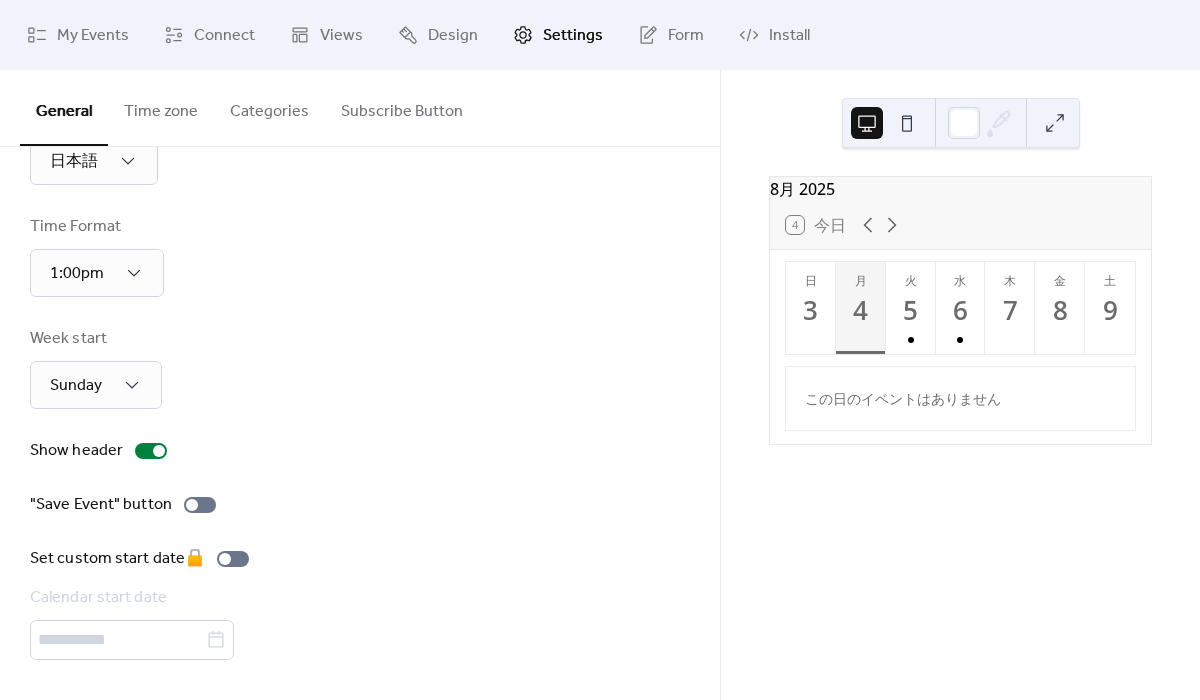 click on "Time zone" at bounding box center [161, 107] 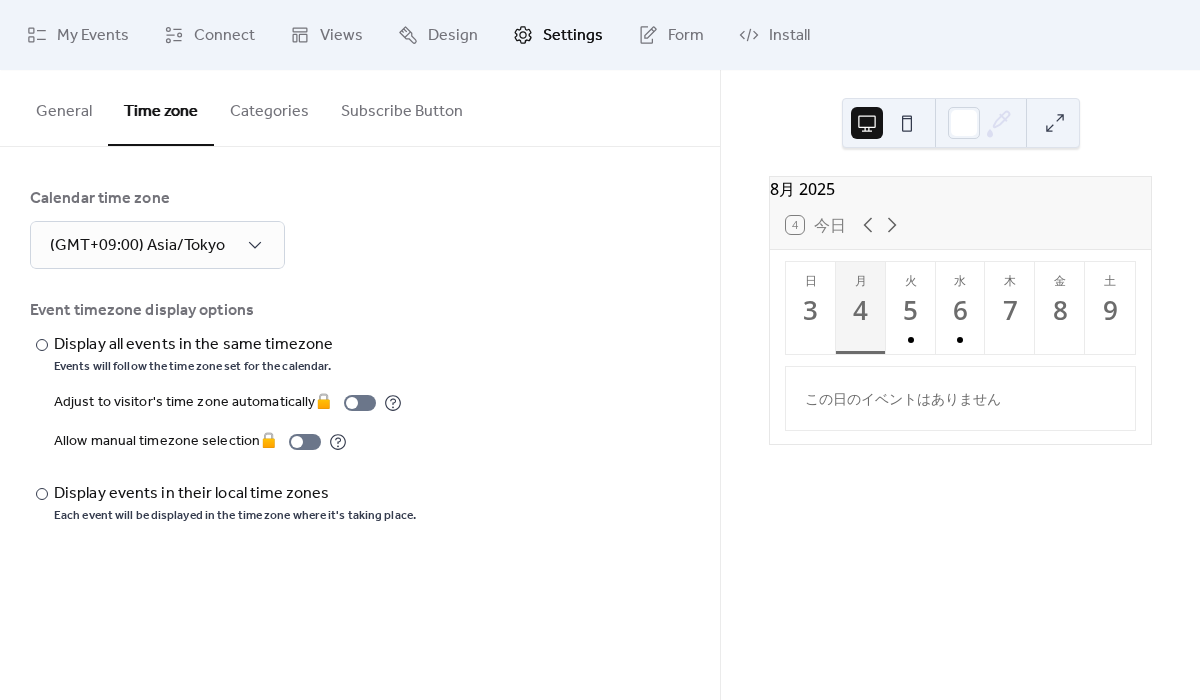 click on "Categories" at bounding box center (269, 107) 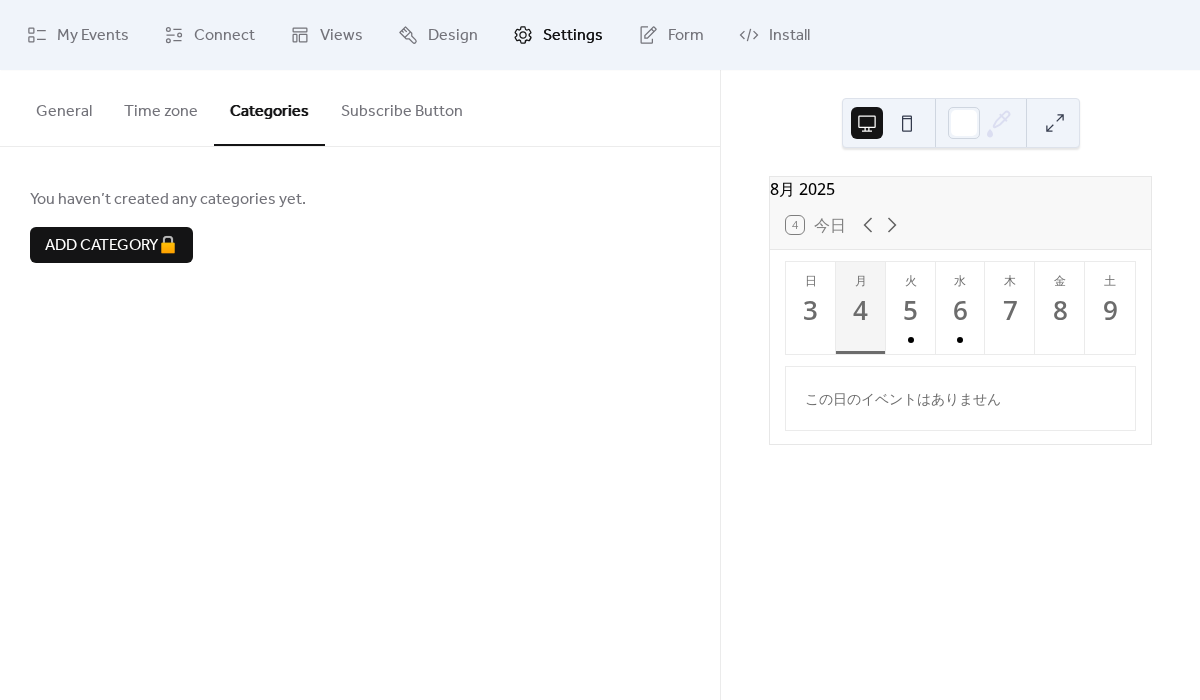 click on "Subscribe Button" at bounding box center [402, 107] 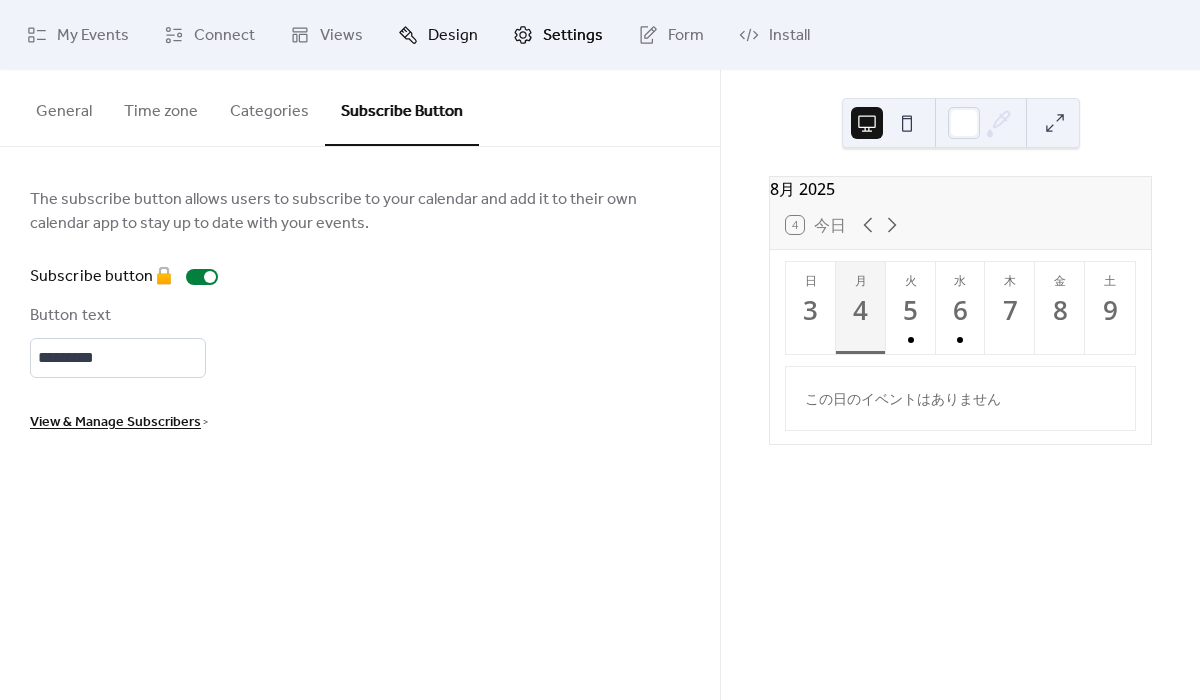 click on "Design" at bounding box center [453, 36] 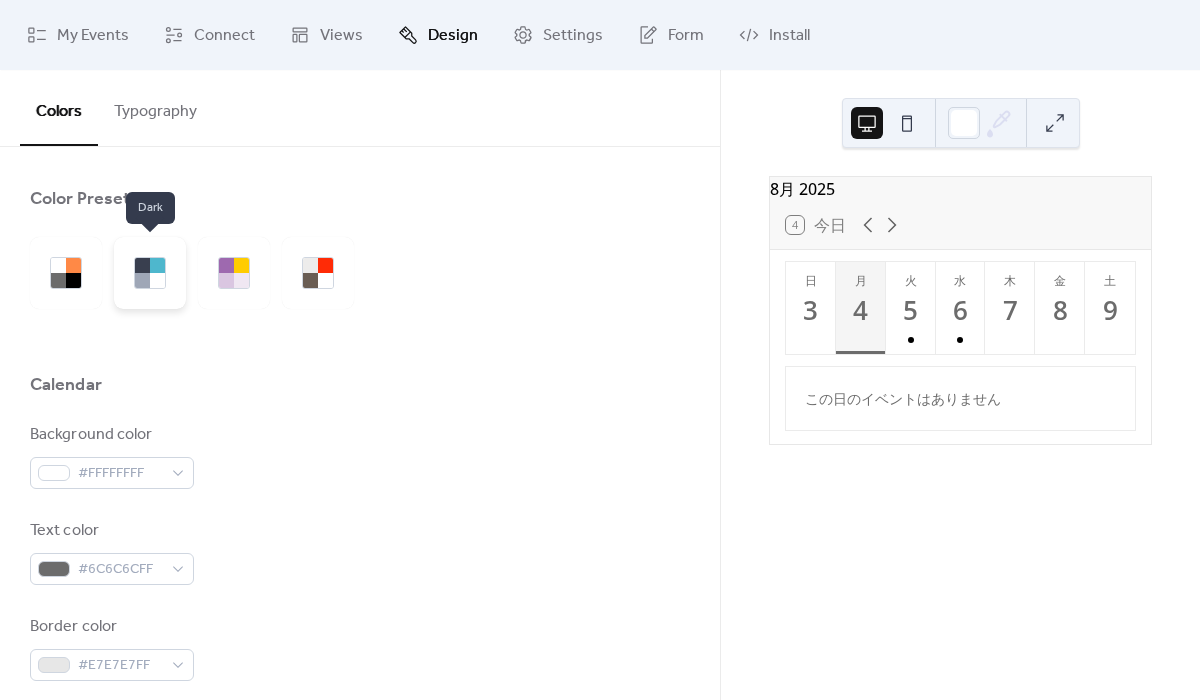 click at bounding box center (150, 273) 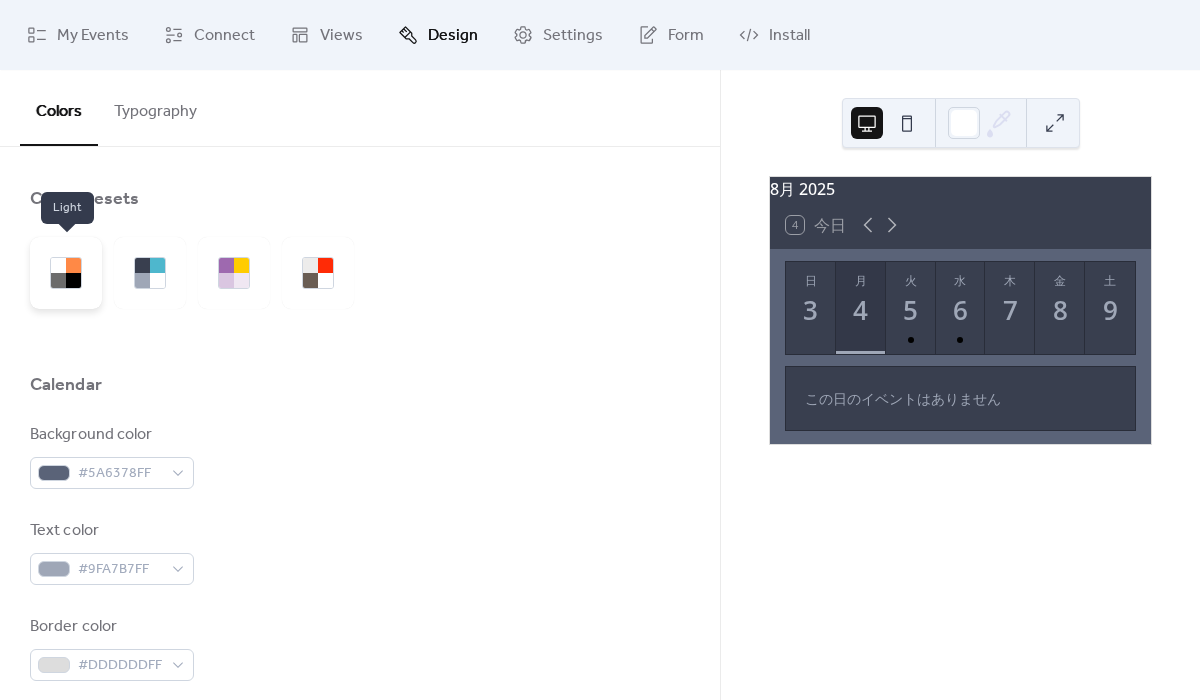 click at bounding box center [66, 273] 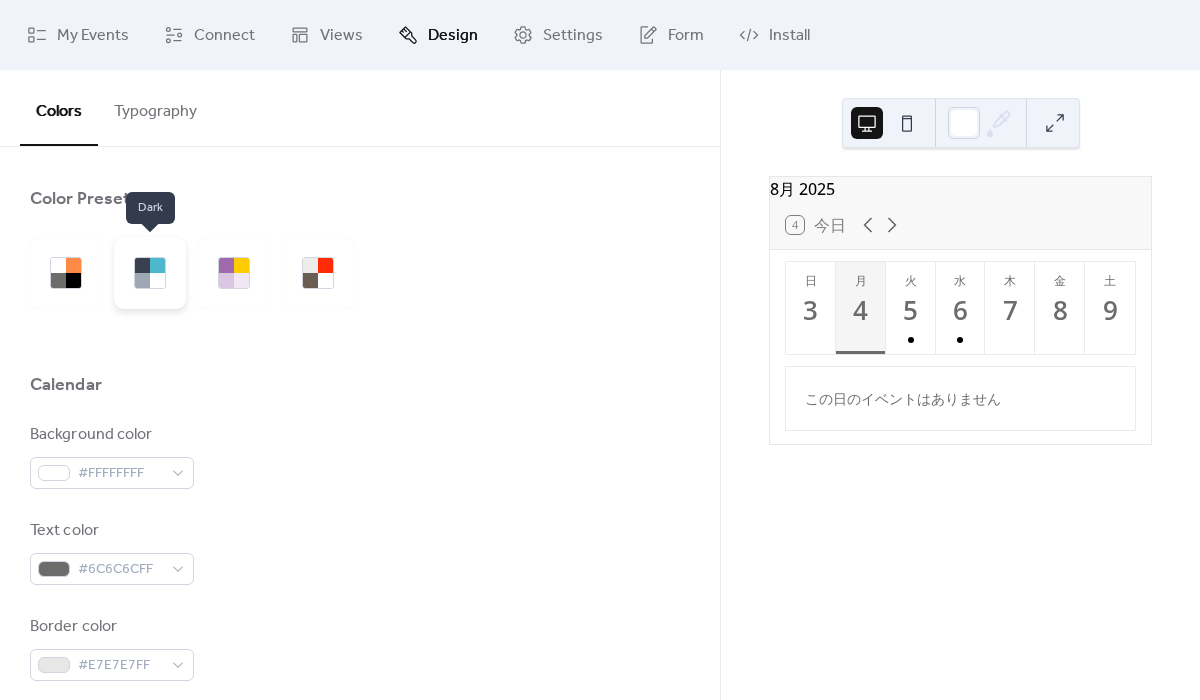 click at bounding box center [142, 280] 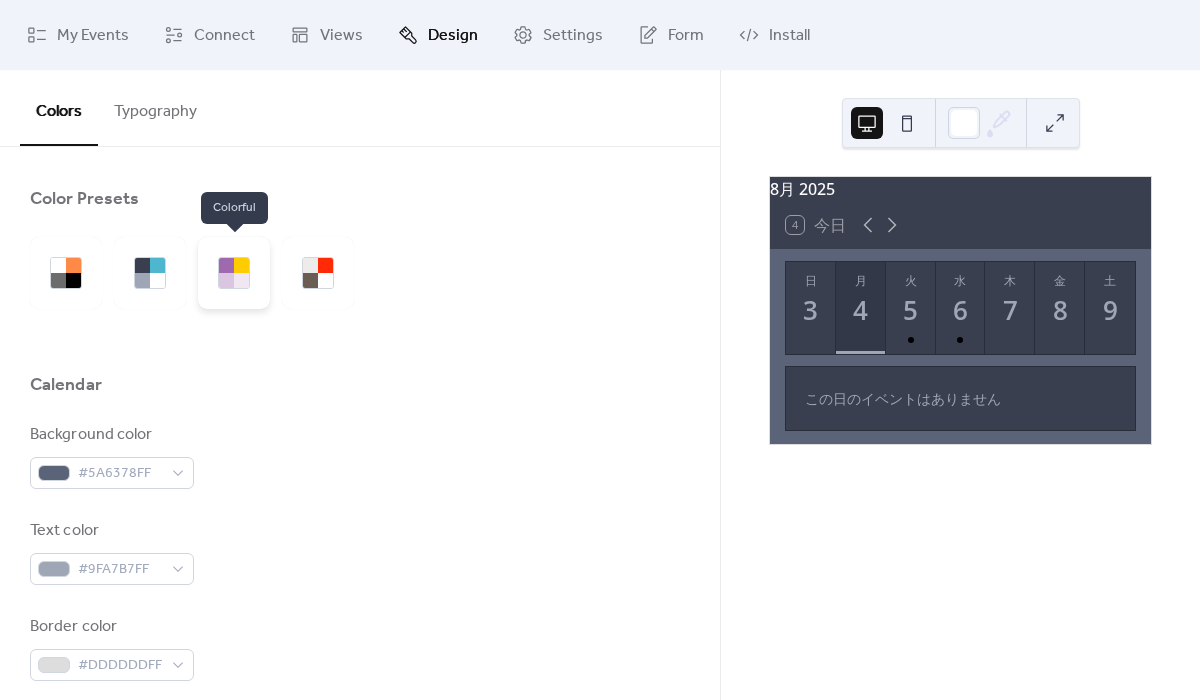 click at bounding box center (241, 265) 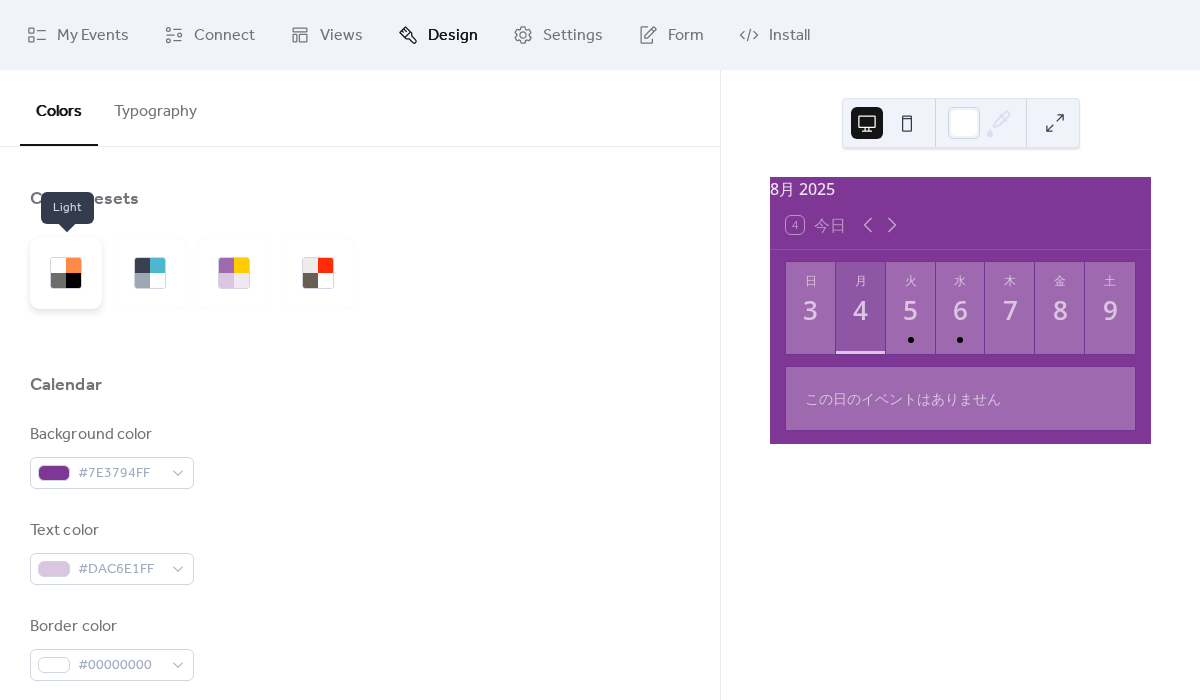 click at bounding box center [66, 273] 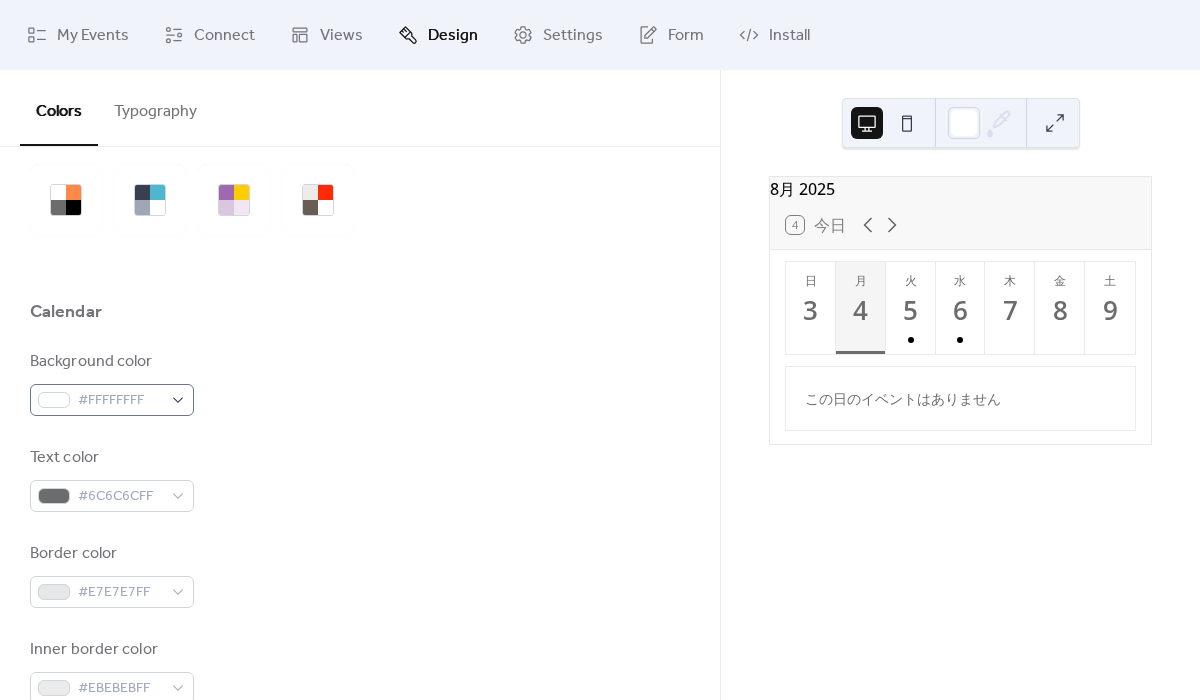 scroll, scrollTop: 144, scrollLeft: 0, axis: vertical 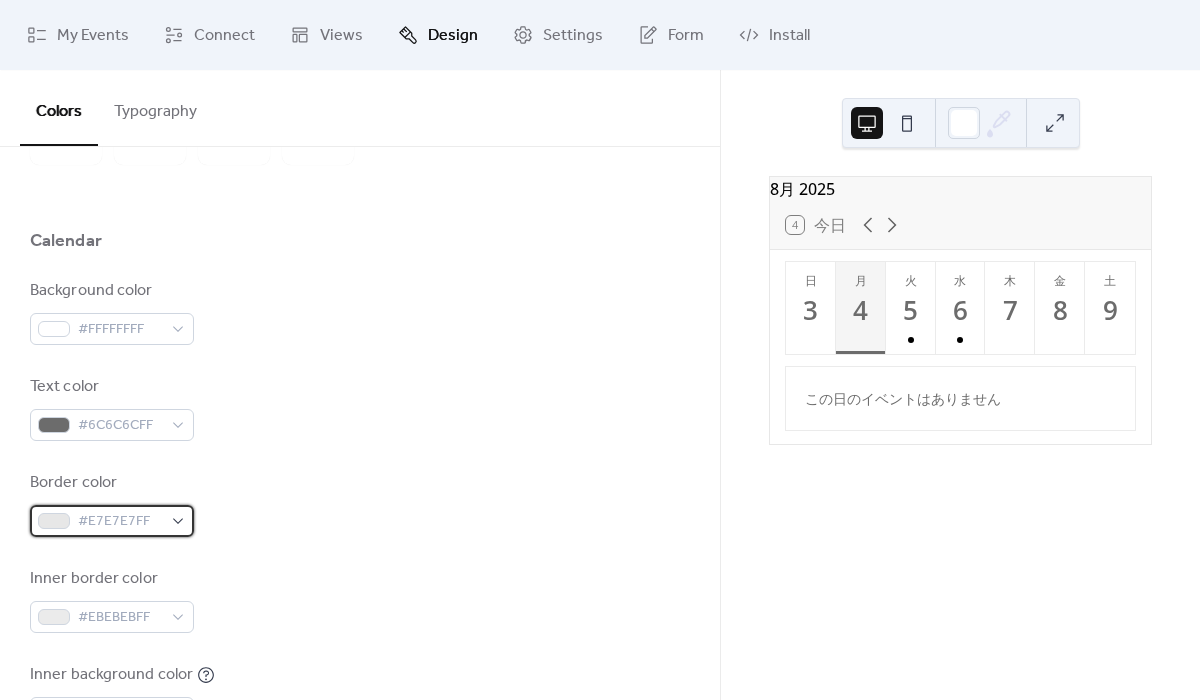 click on "#E7E7E7FF" at bounding box center [120, 522] 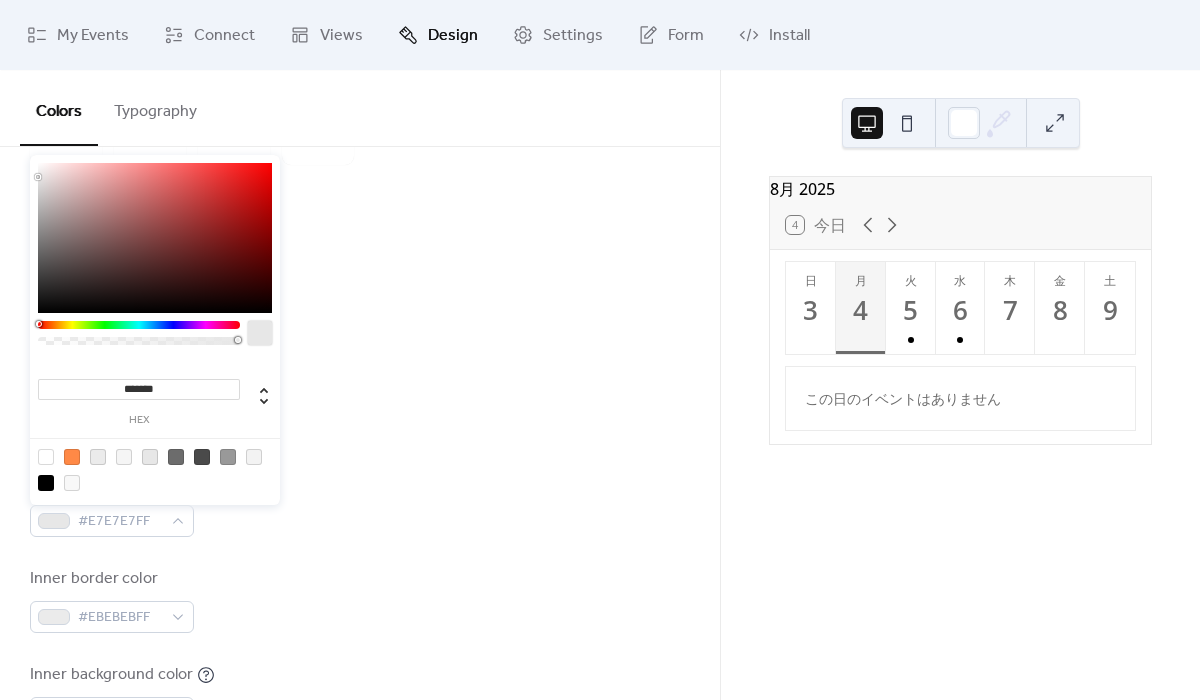 click at bounding box center [46, 457] 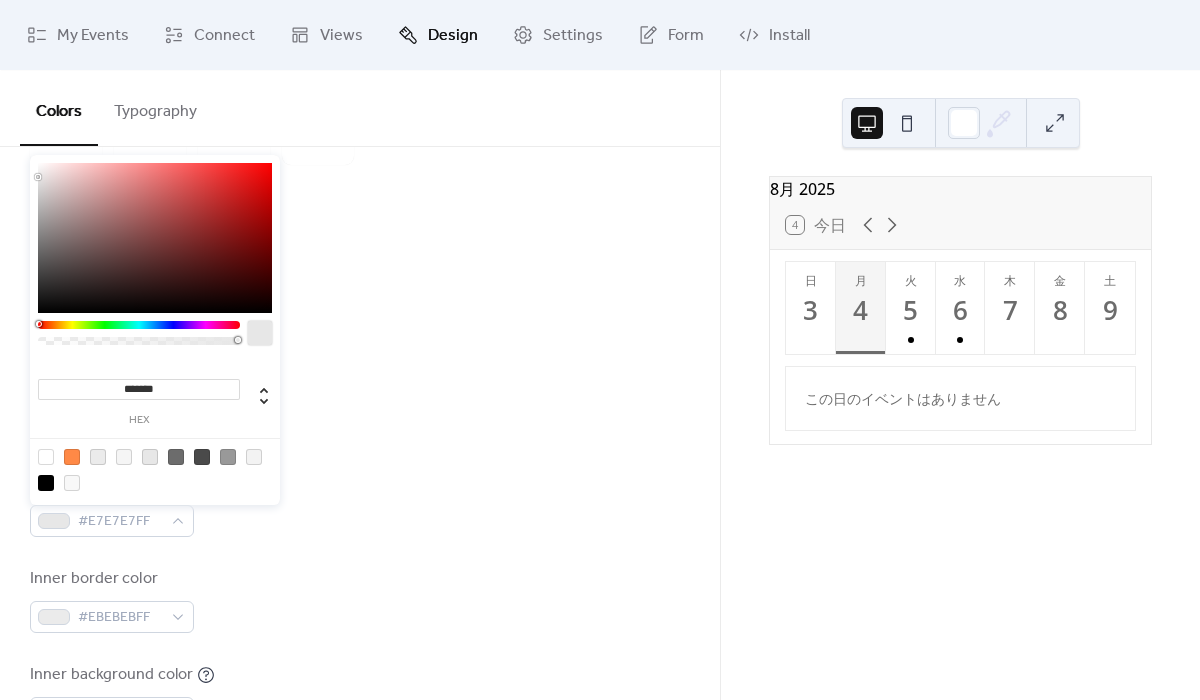 type on "*******" 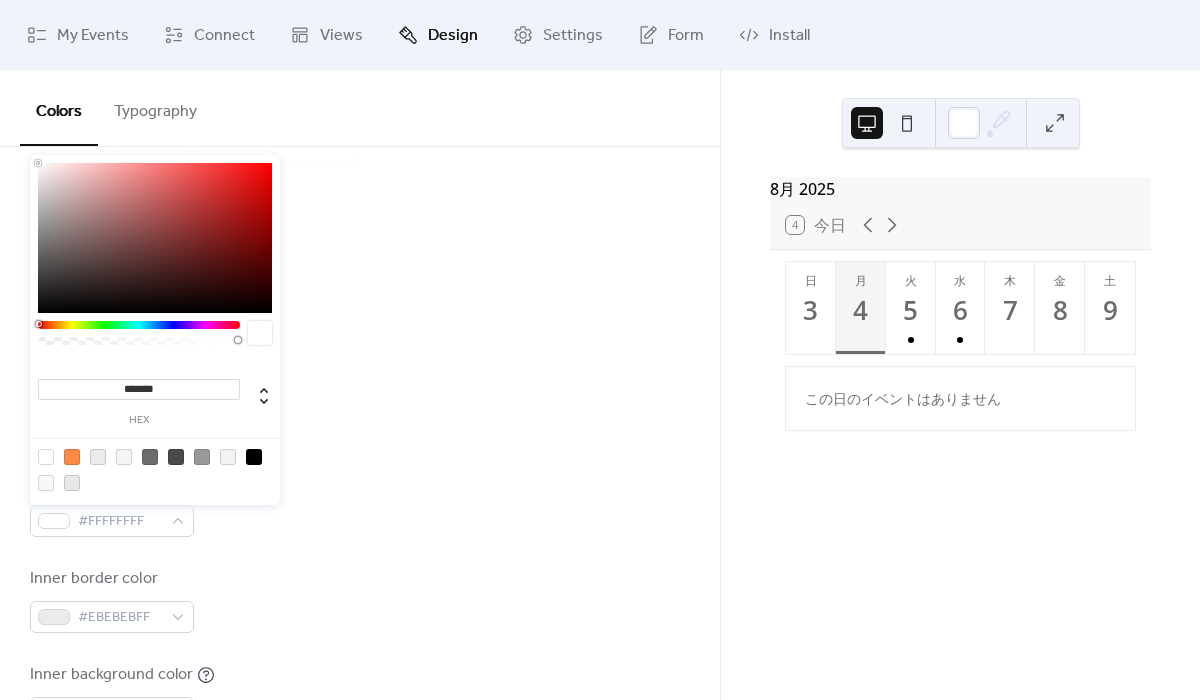 click on "Inner border color #EBEBEBFF" at bounding box center (360, 600) 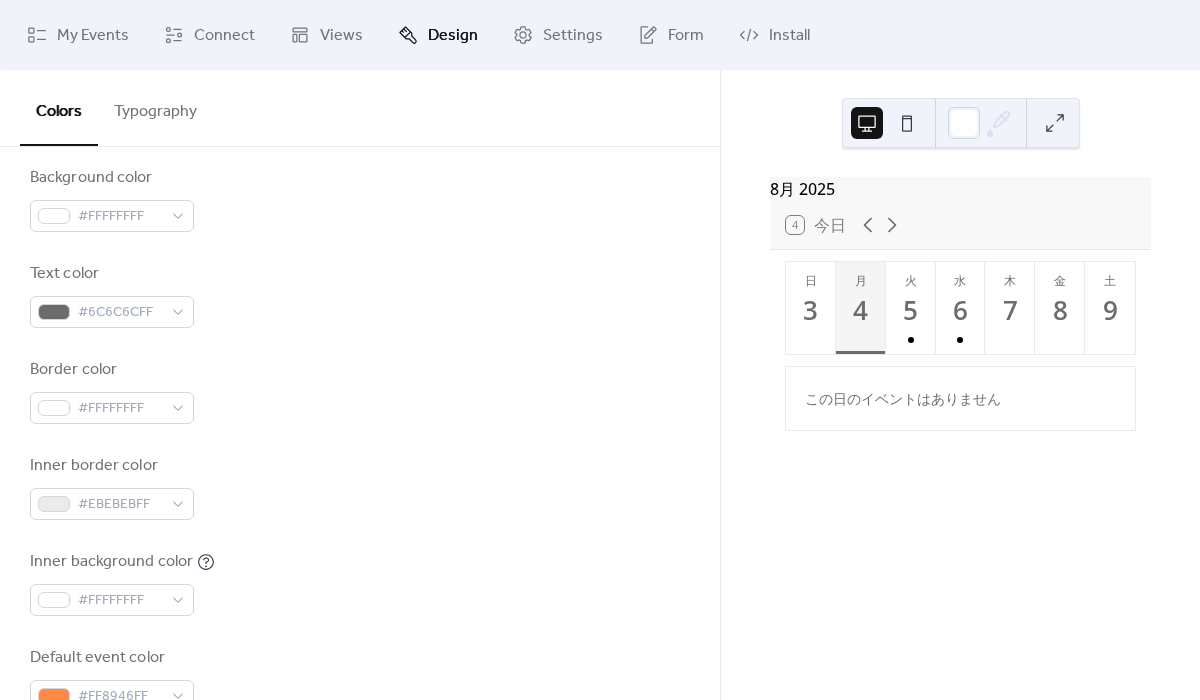 scroll, scrollTop: 276, scrollLeft: 0, axis: vertical 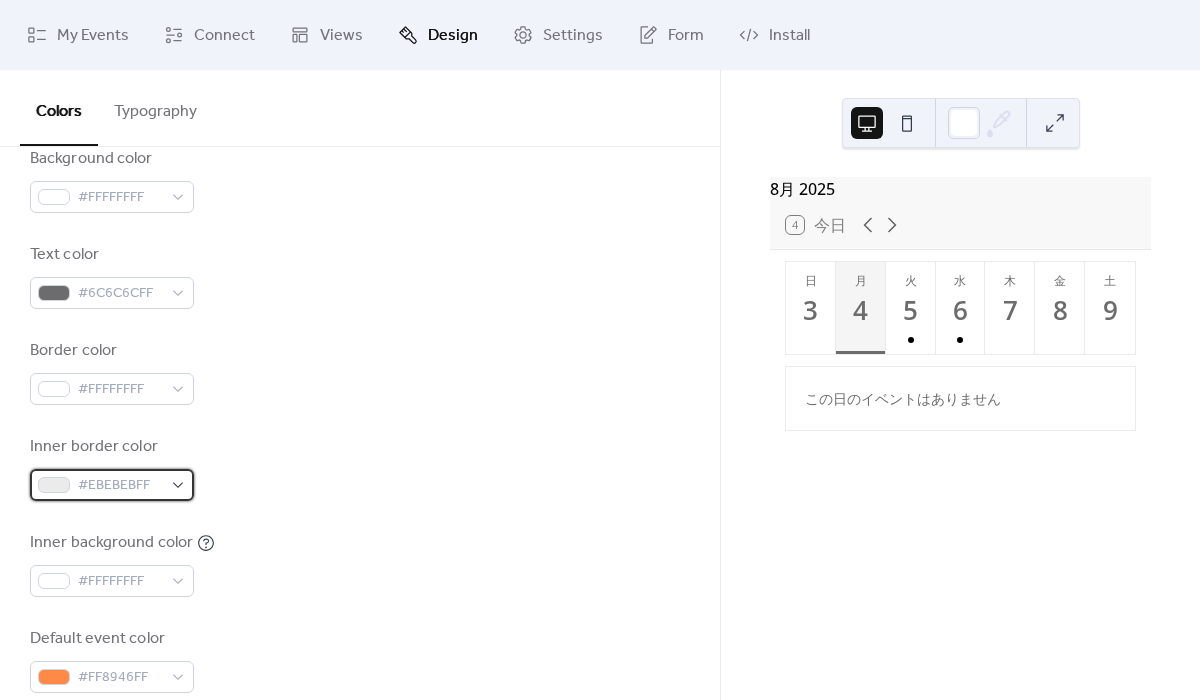 click on "#EBEBEBFF" at bounding box center (120, 486) 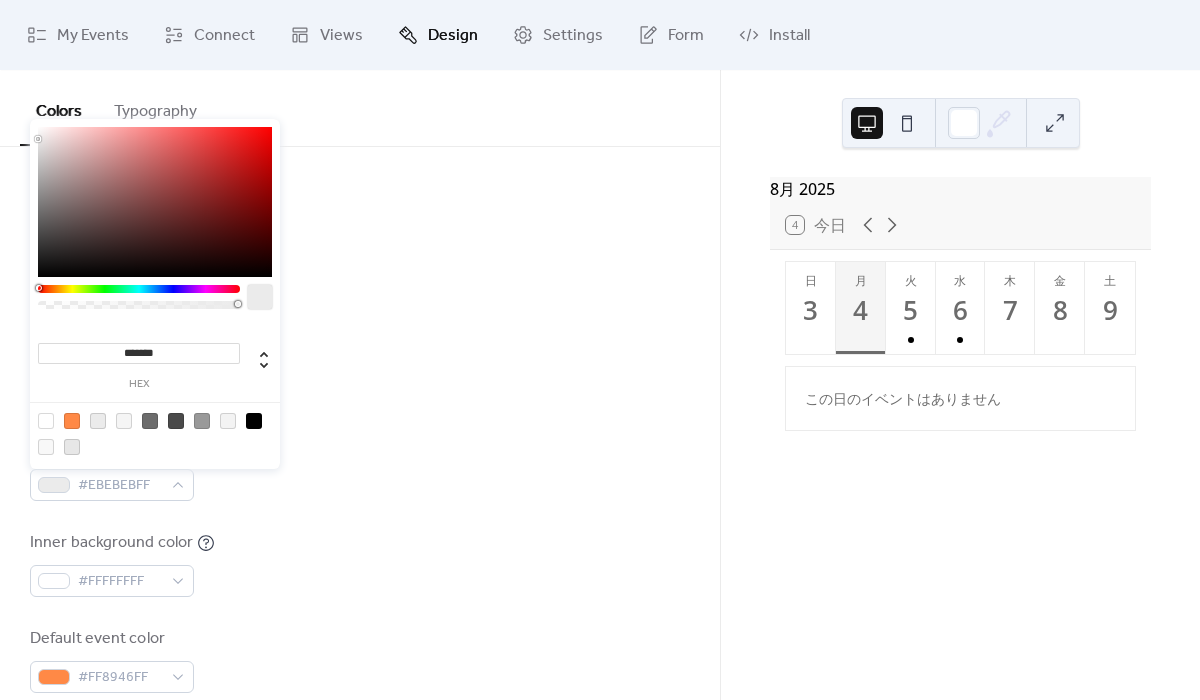 click at bounding box center (46, 421) 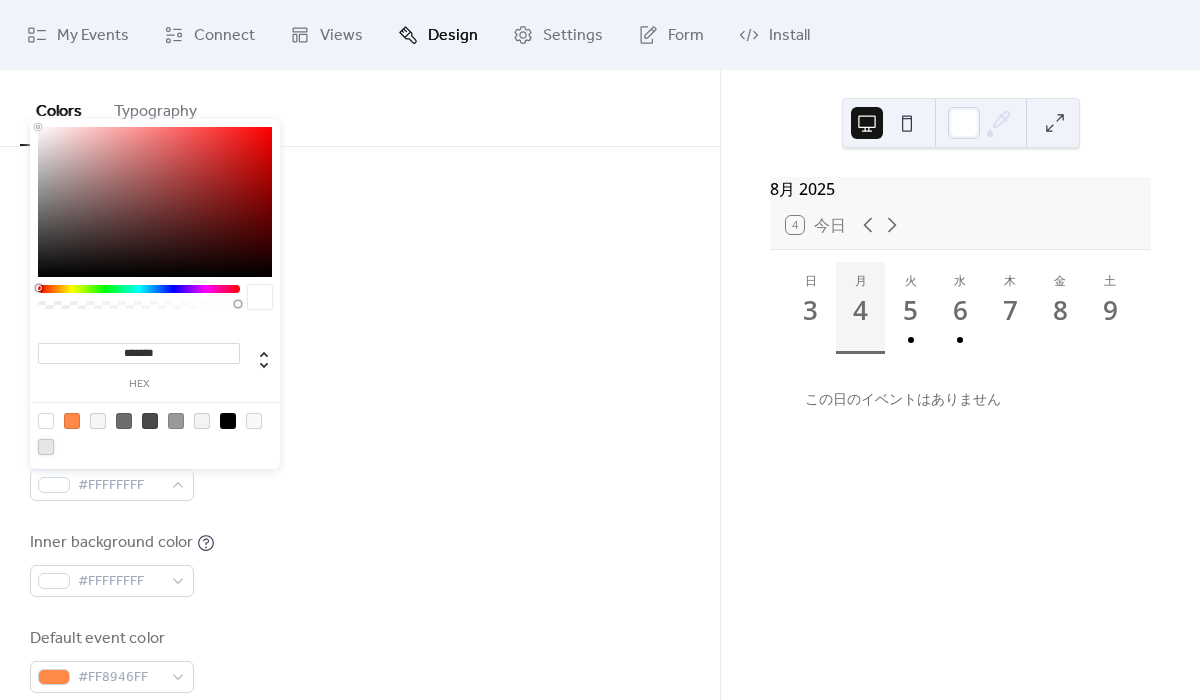 click at bounding box center (46, 447) 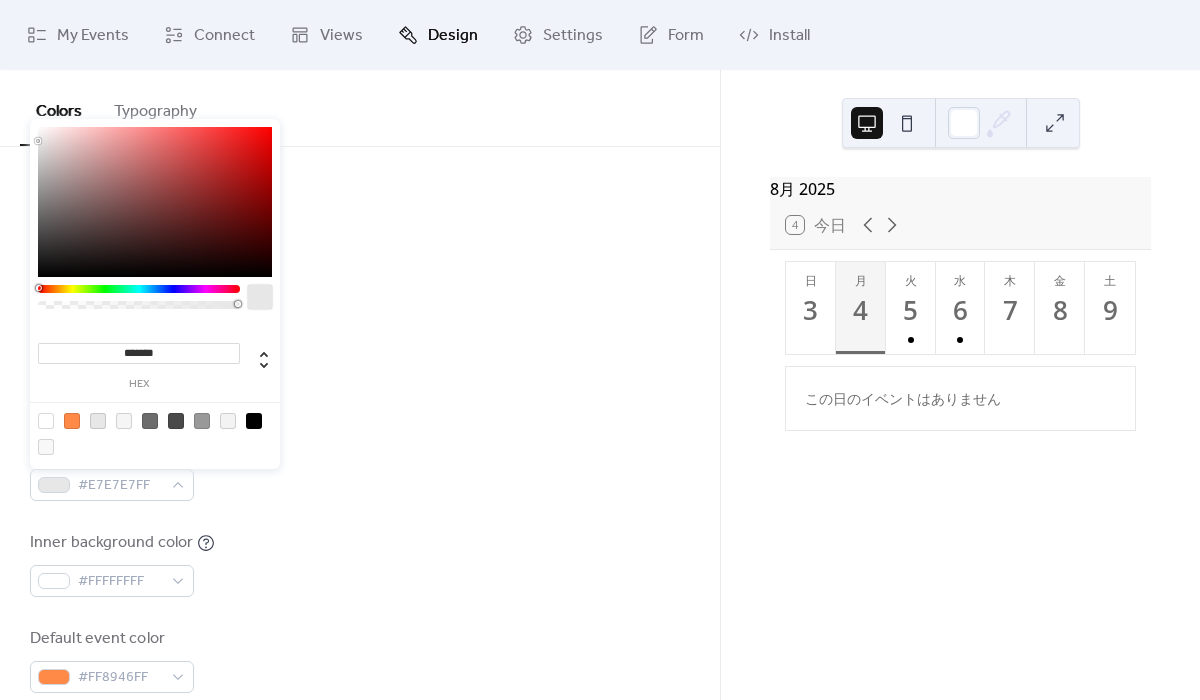 drag, startPoint x: 49, startPoint y: 415, endPoint x: 133, endPoint y: 449, distance: 90.62009 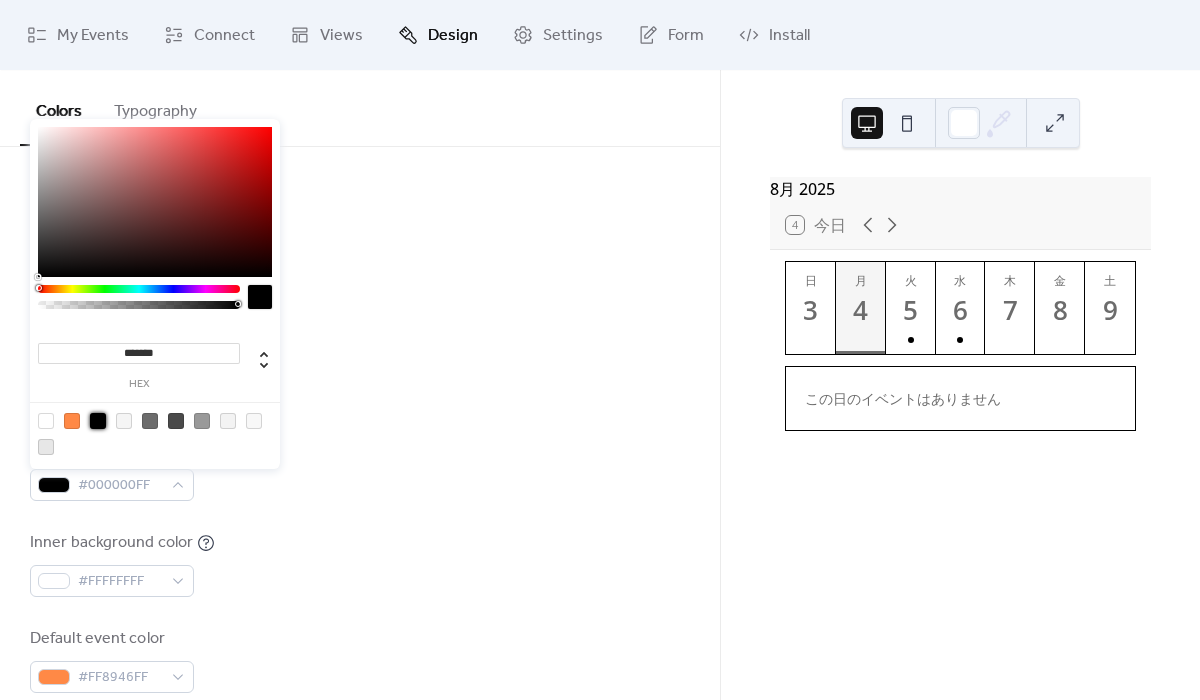 click on "Background color #FFFFFFFF Text color #6C6C6CFF Border color #FFFFFFFF Inner border color #000000FF Inner background color #FFFFFFFF Default event color #FF8946FF" at bounding box center [360, 420] 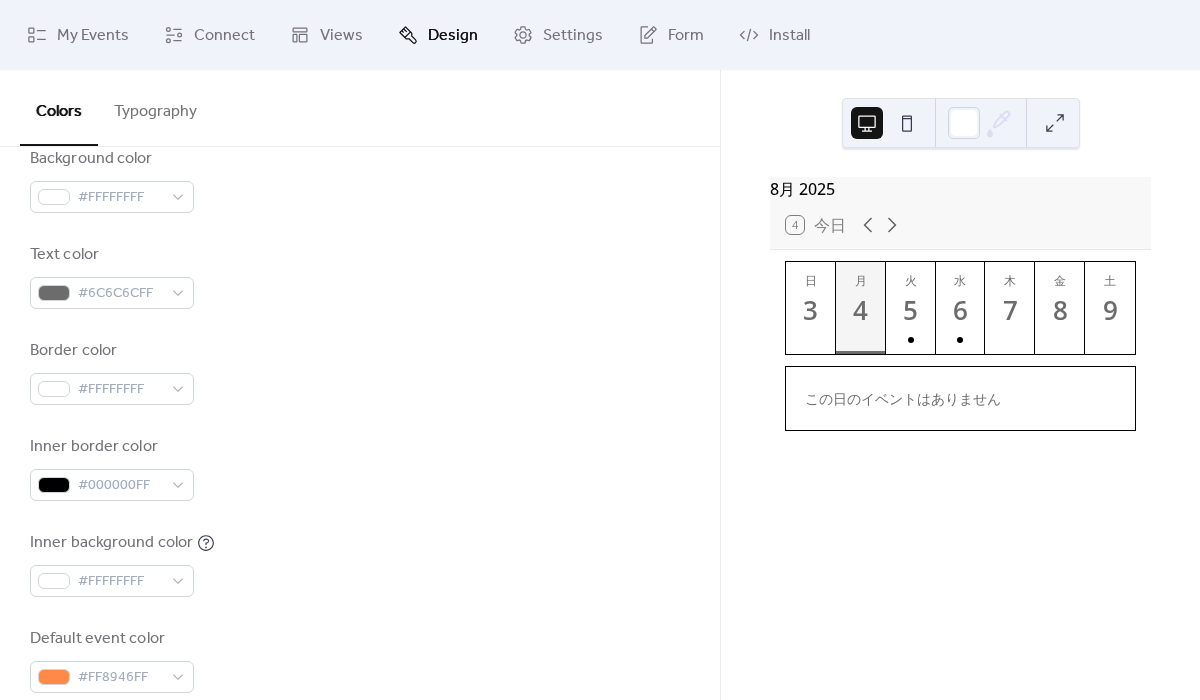 scroll, scrollTop: 376, scrollLeft: 0, axis: vertical 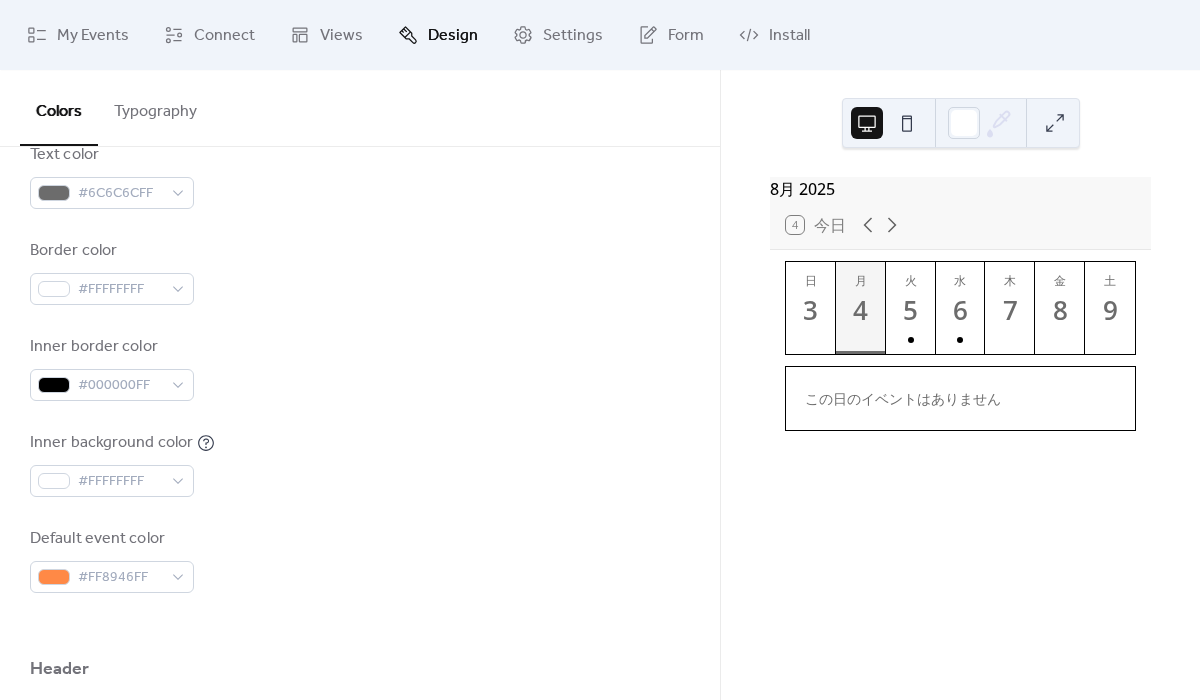 click on "Inner background color #FFFFFFFF" at bounding box center [122, 464] 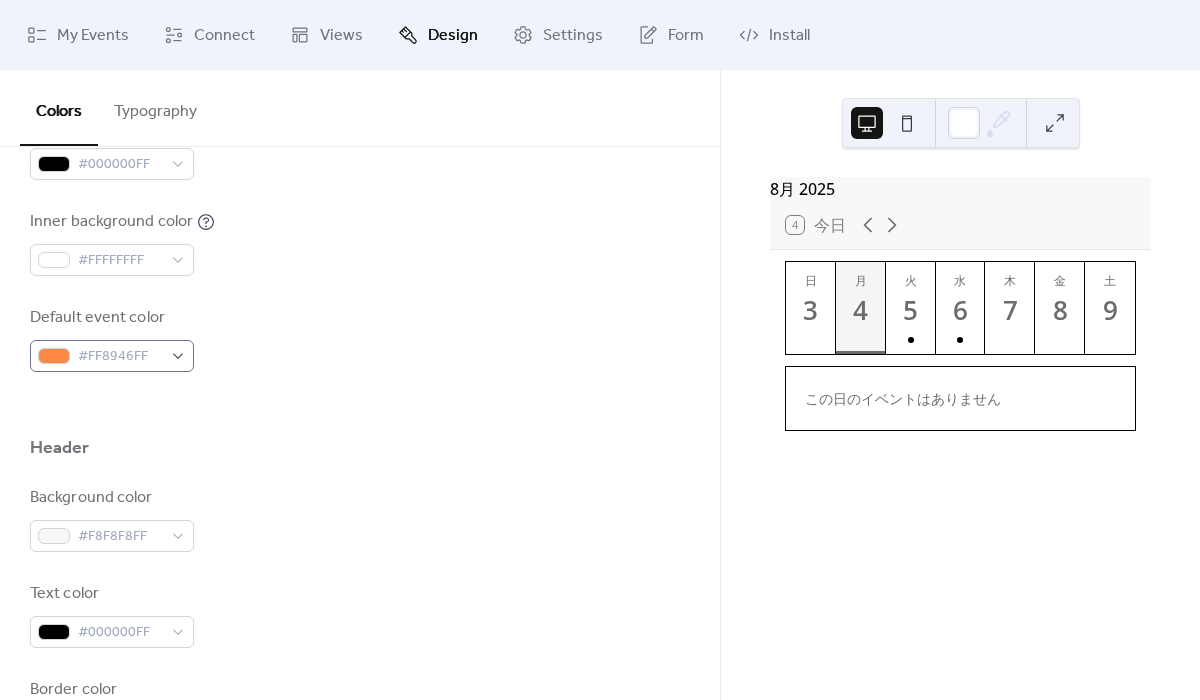 scroll, scrollTop: 677, scrollLeft: 0, axis: vertical 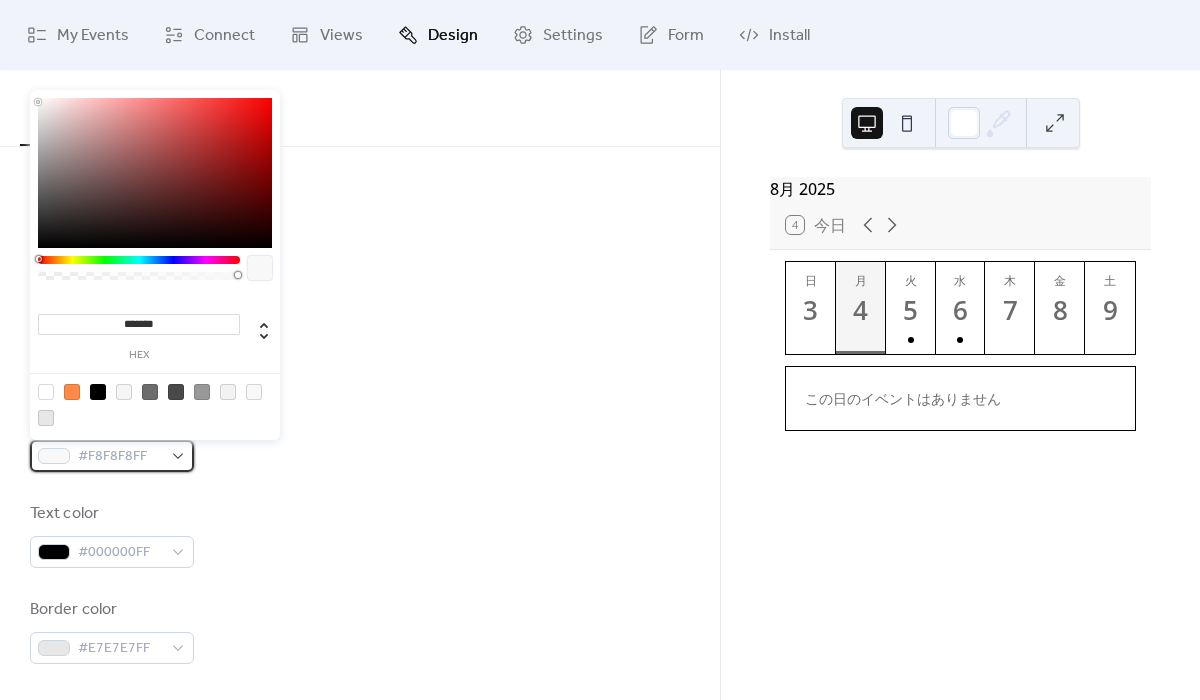 click on "#F8F8F8FF" at bounding box center (120, 457) 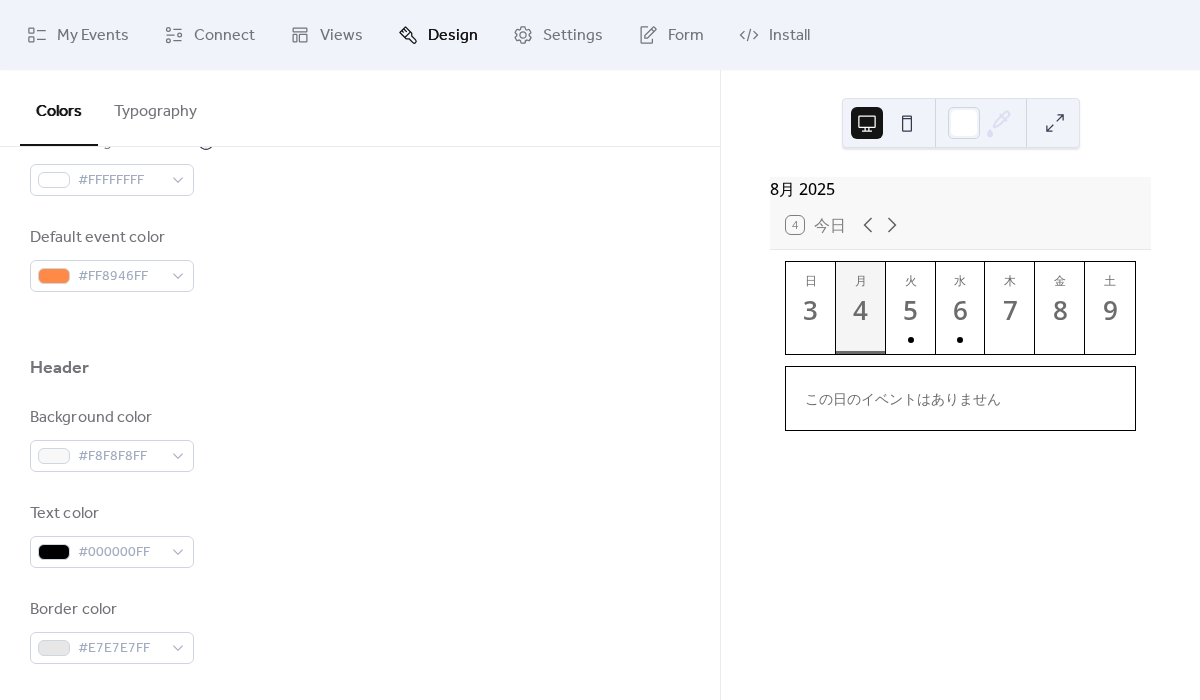 click on "Background color #F8F8F8FF Text color #000000FF Border color #E7E7E7FF" at bounding box center (360, 535) 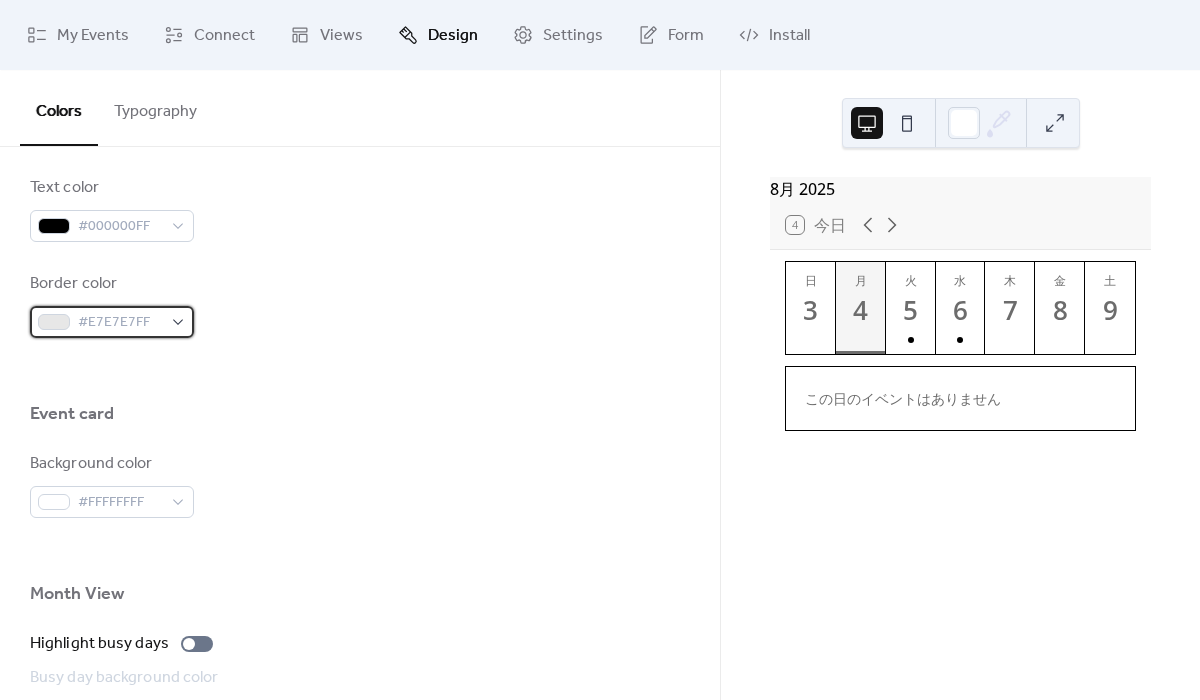 click on "#E7E7E7FF" at bounding box center (120, 323) 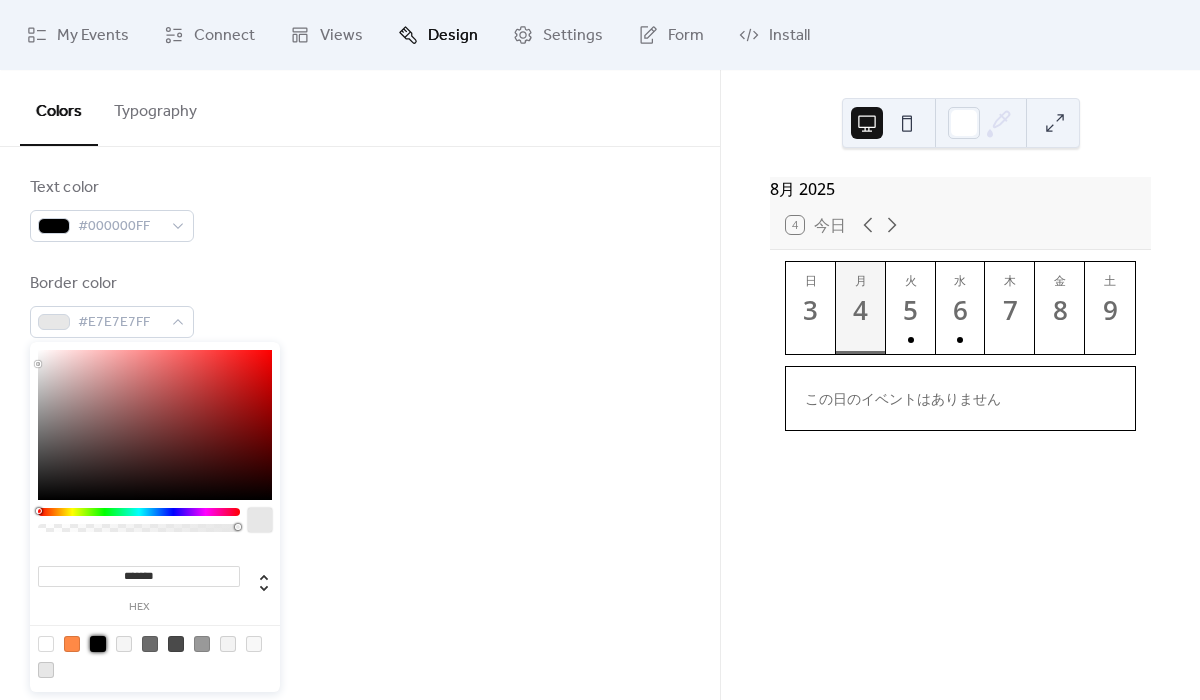 click at bounding box center [98, 644] 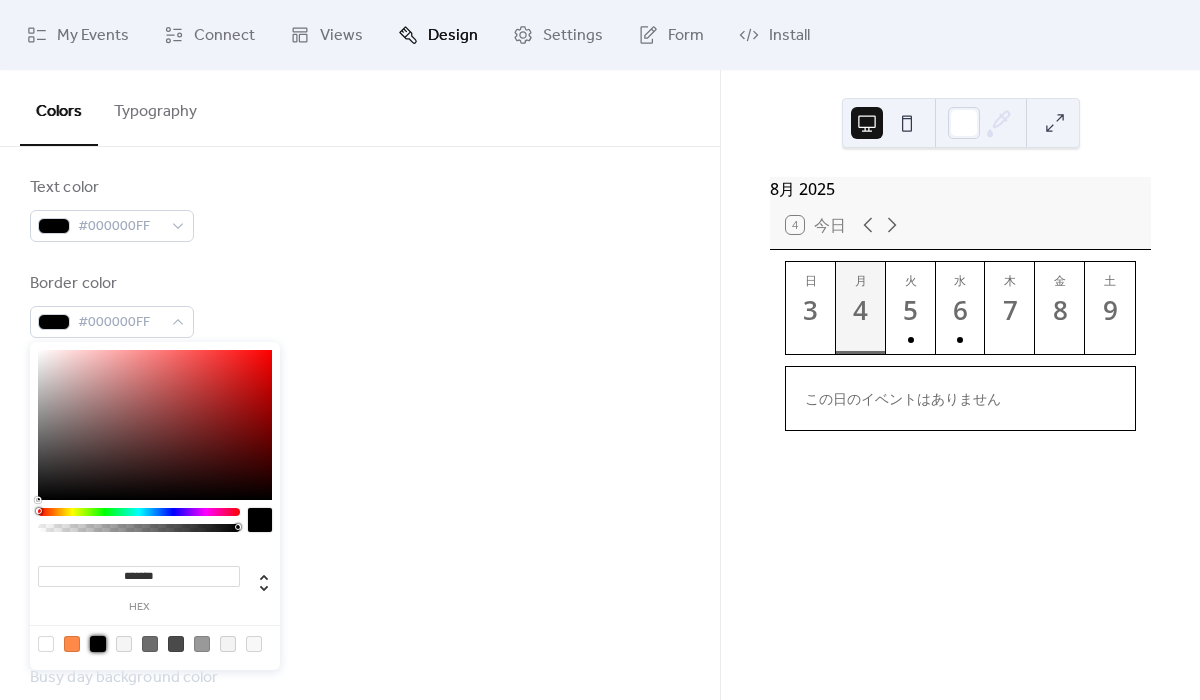 click at bounding box center [360, 550] 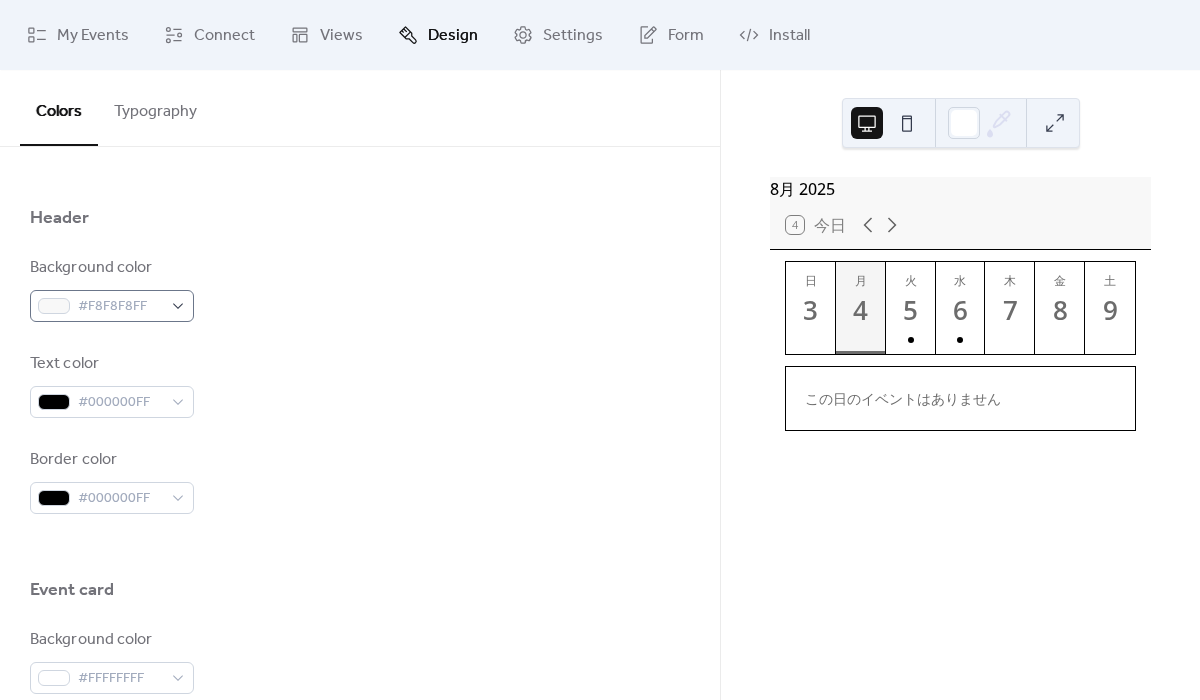 scroll, scrollTop: 765, scrollLeft: 0, axis: vertical 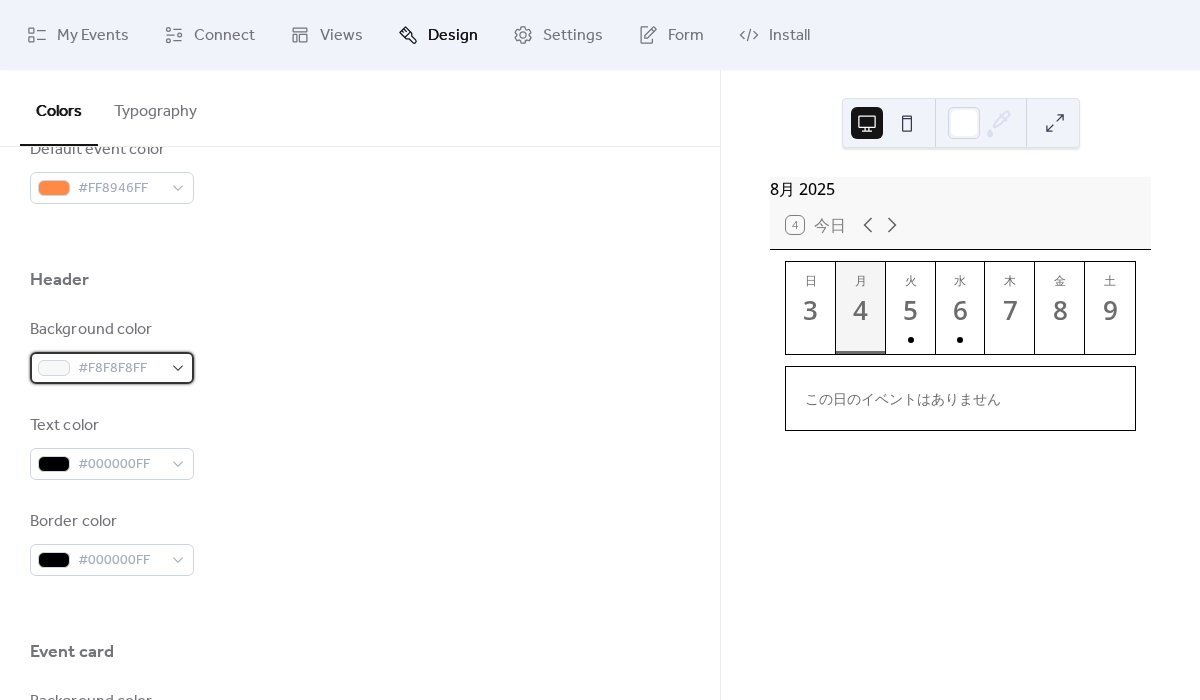 click on "#F8F8F8FF" at bounding box center [112, 368] 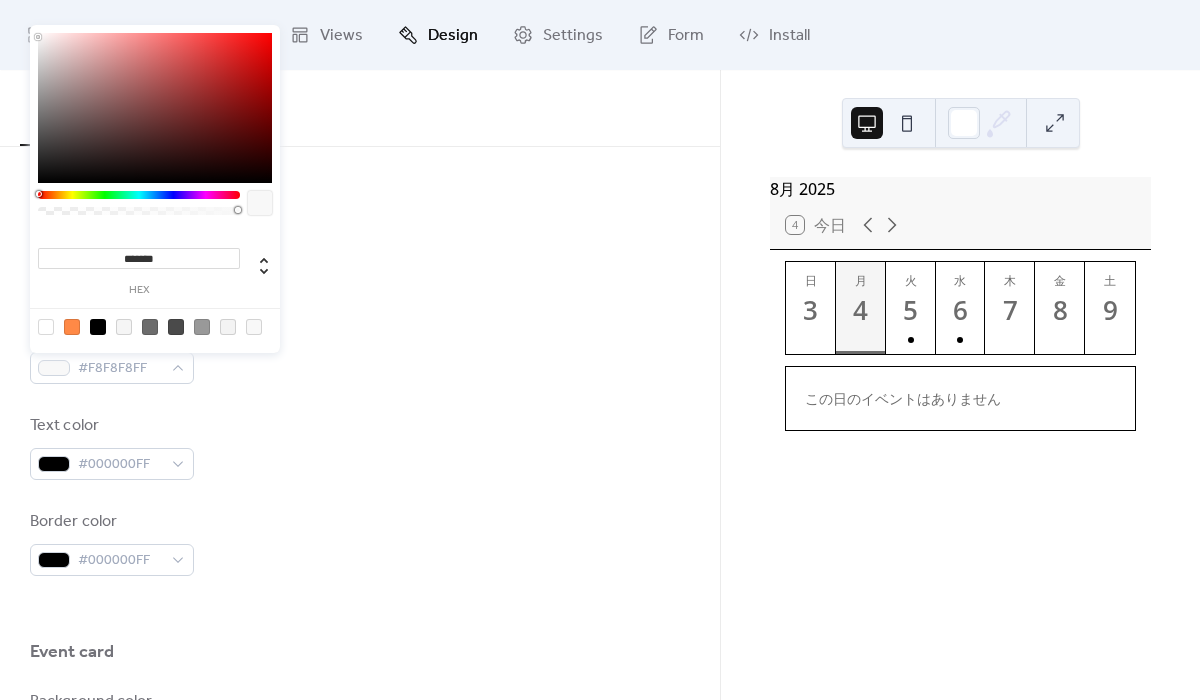 click at bounding box center (46, 327) 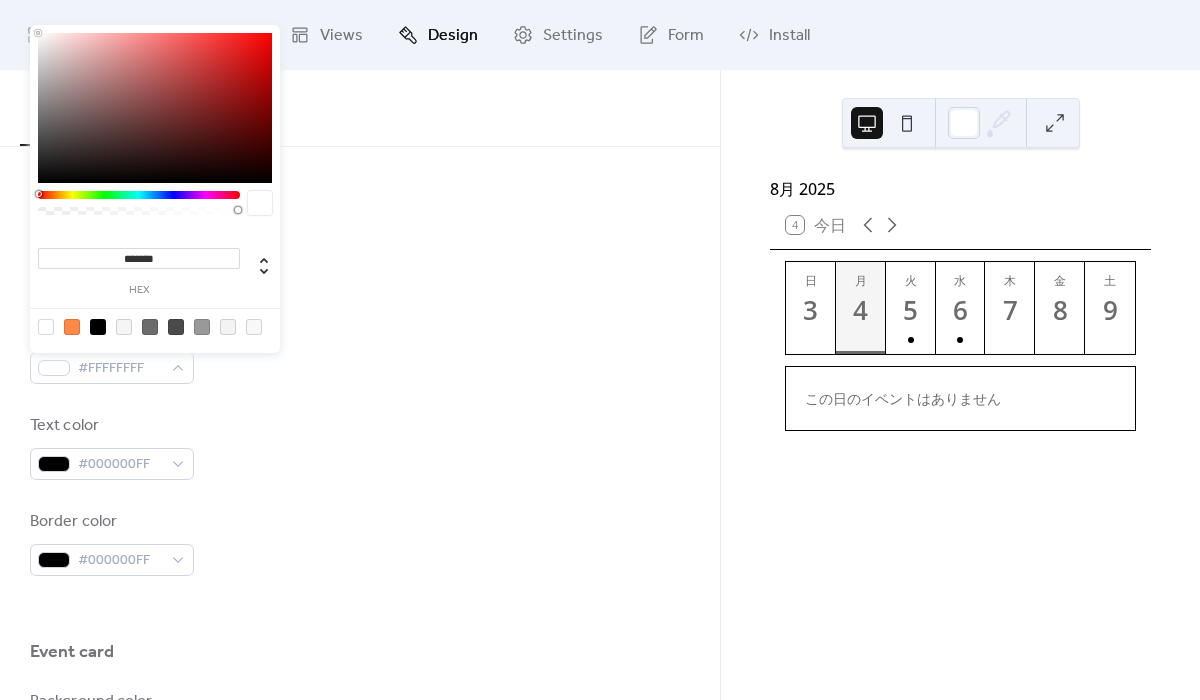 click on "Text color #000000FF" at bounding box center (360, 447) 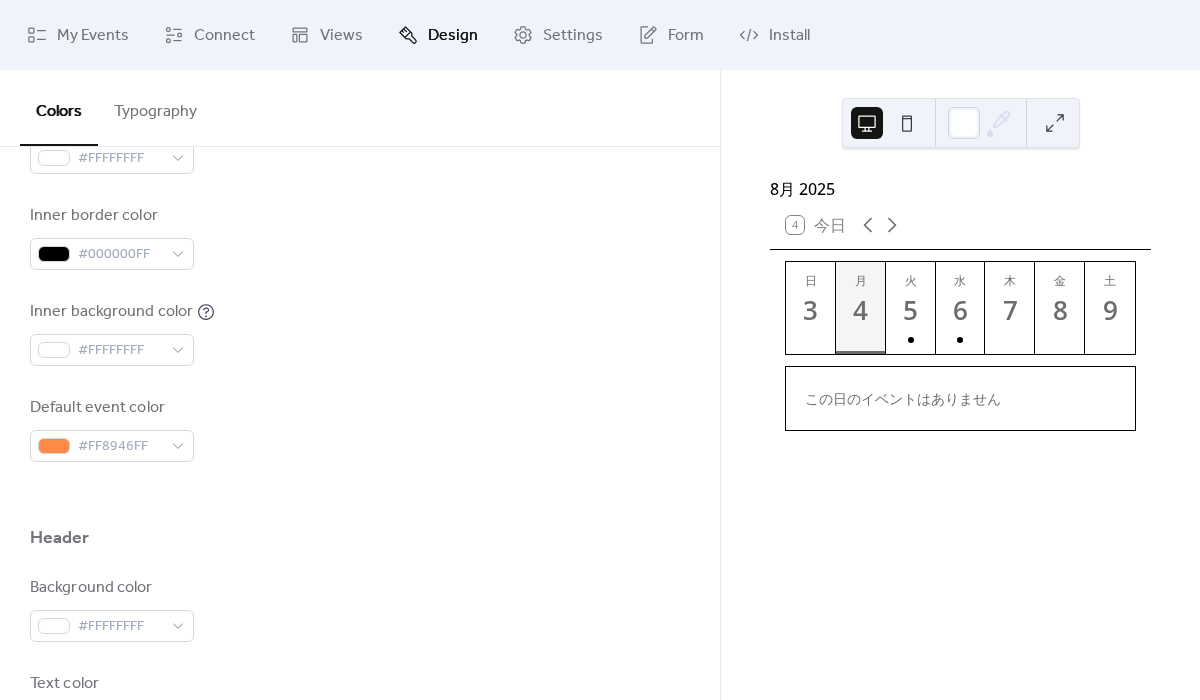 scroll, scrollTop: 171, scrollLeft: 0, axis: vertical 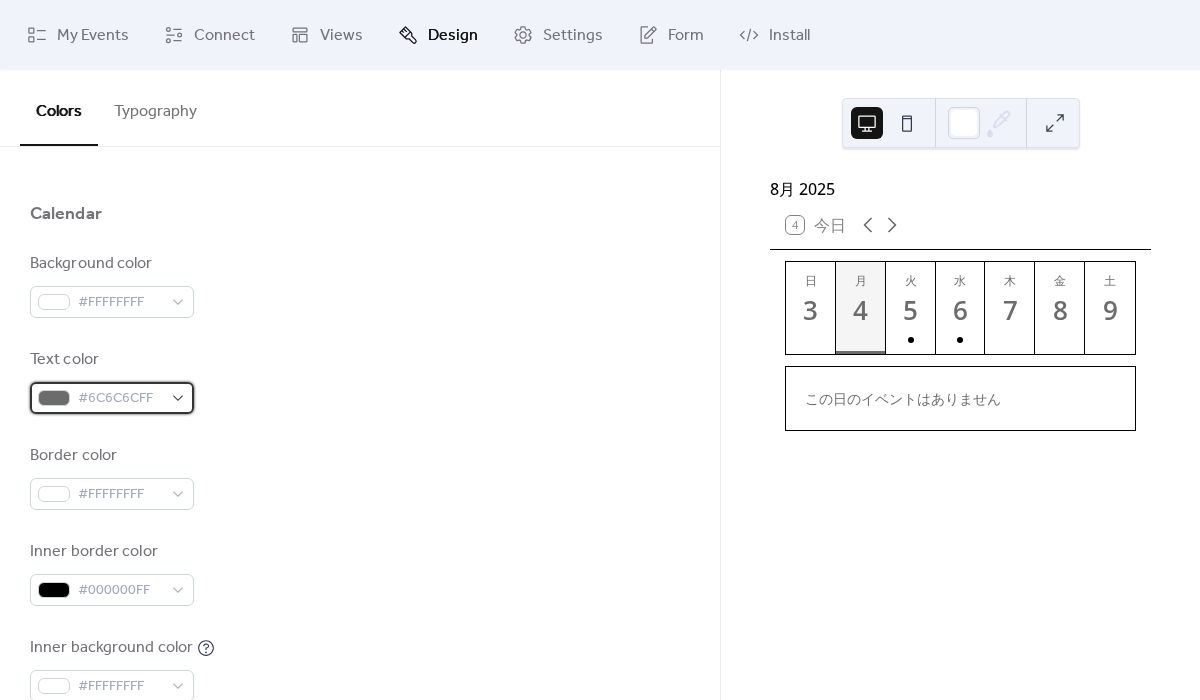 click on "#6C6C6CFF" at bounding box center [120, 399] 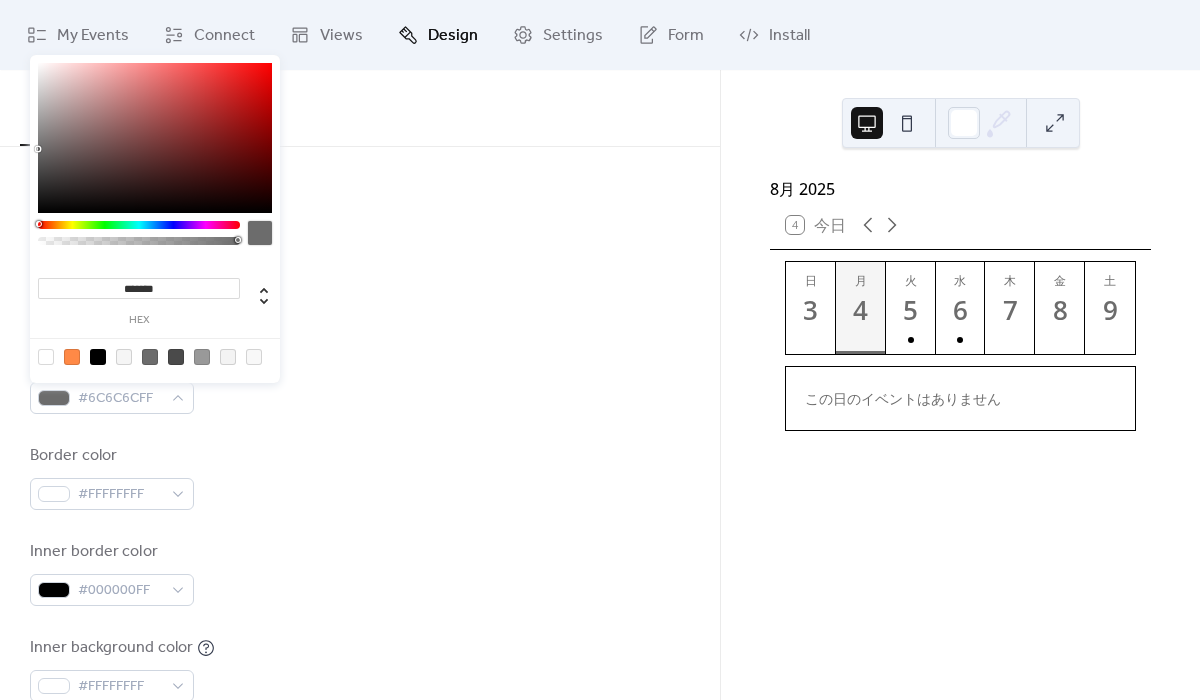 click at bounding box center (98, 357) 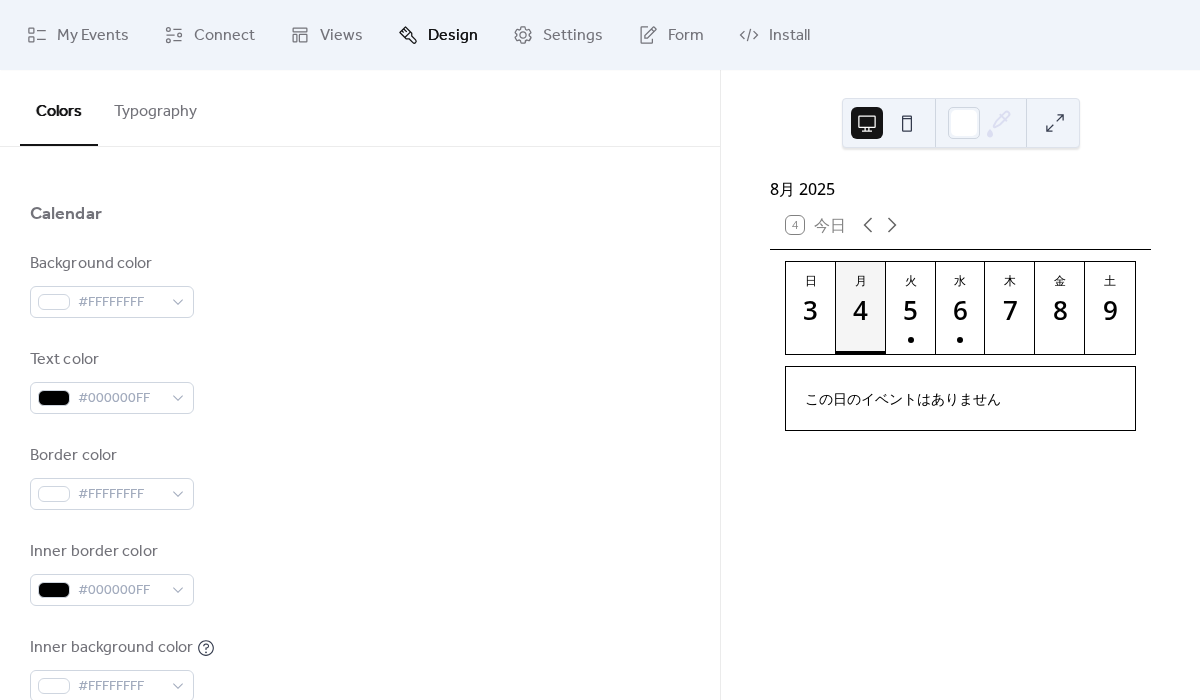 click on "Background color #FFFFFFFF Text color #000000FF Border color #FFFFFFFF Inner border color #000000FF Inner background color #FFFFFFFF Default event color #FF8946FF" at bounding box center [360, 525] 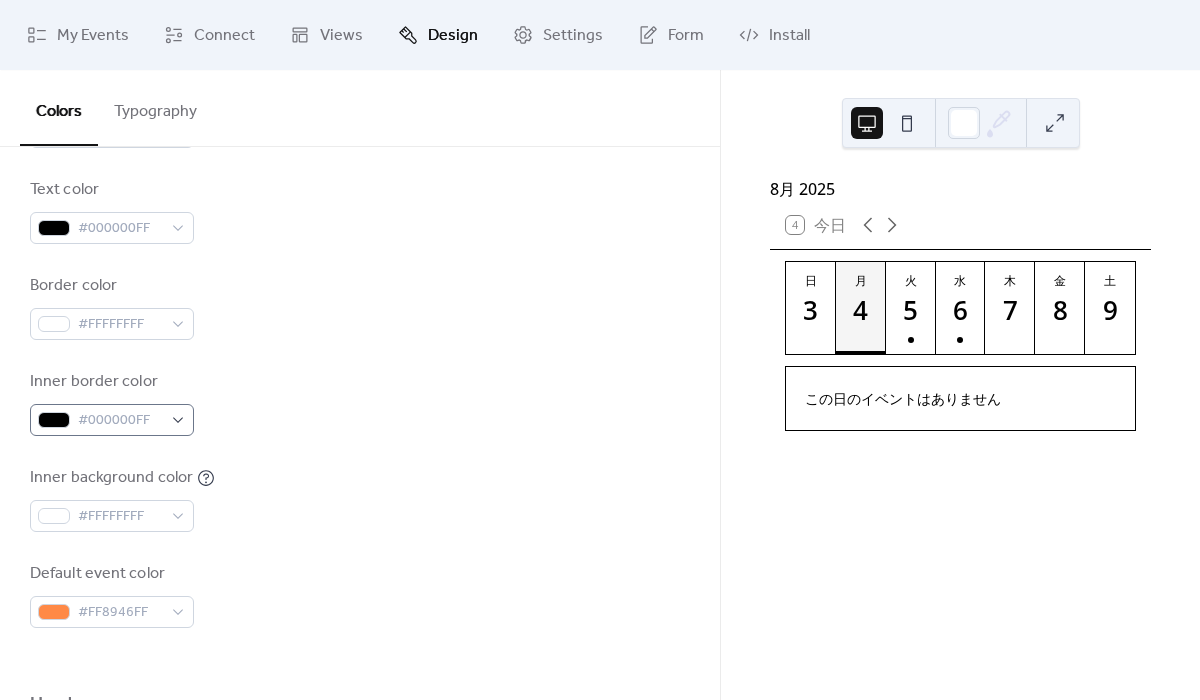 scroll, scrollTop: 311, scrollLeft: 0, axis: vertical 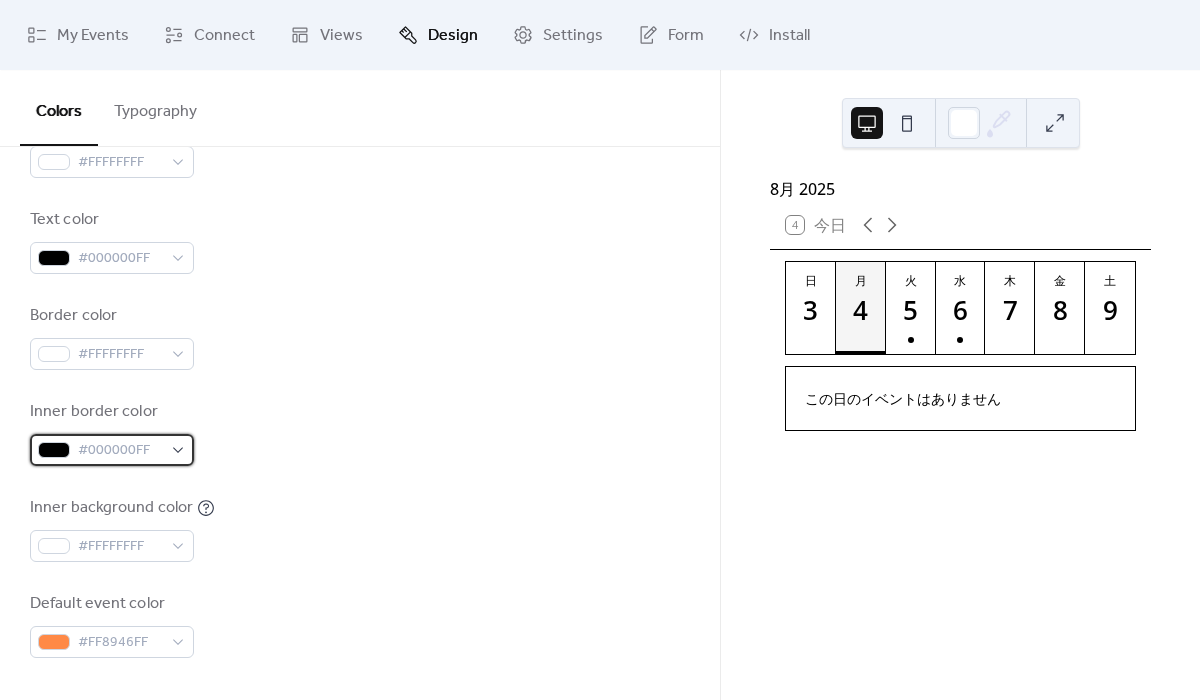 click on "#000000FF" at bounding box center (120, 451) 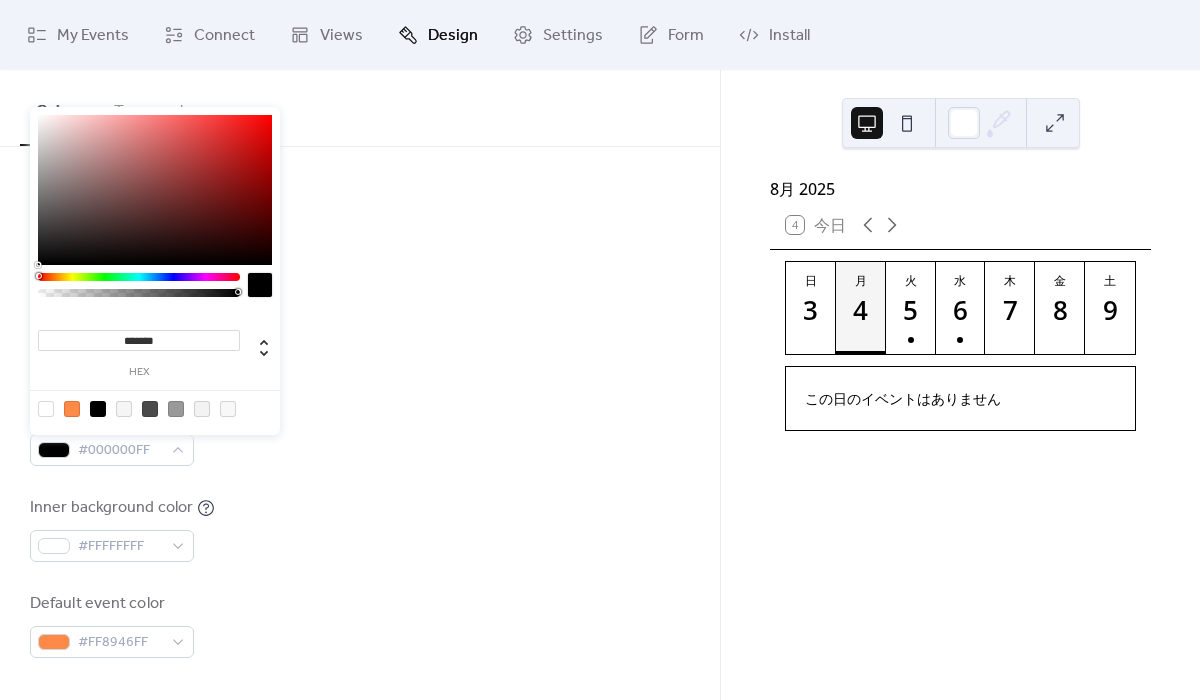 click at bounding box center (46, 409) 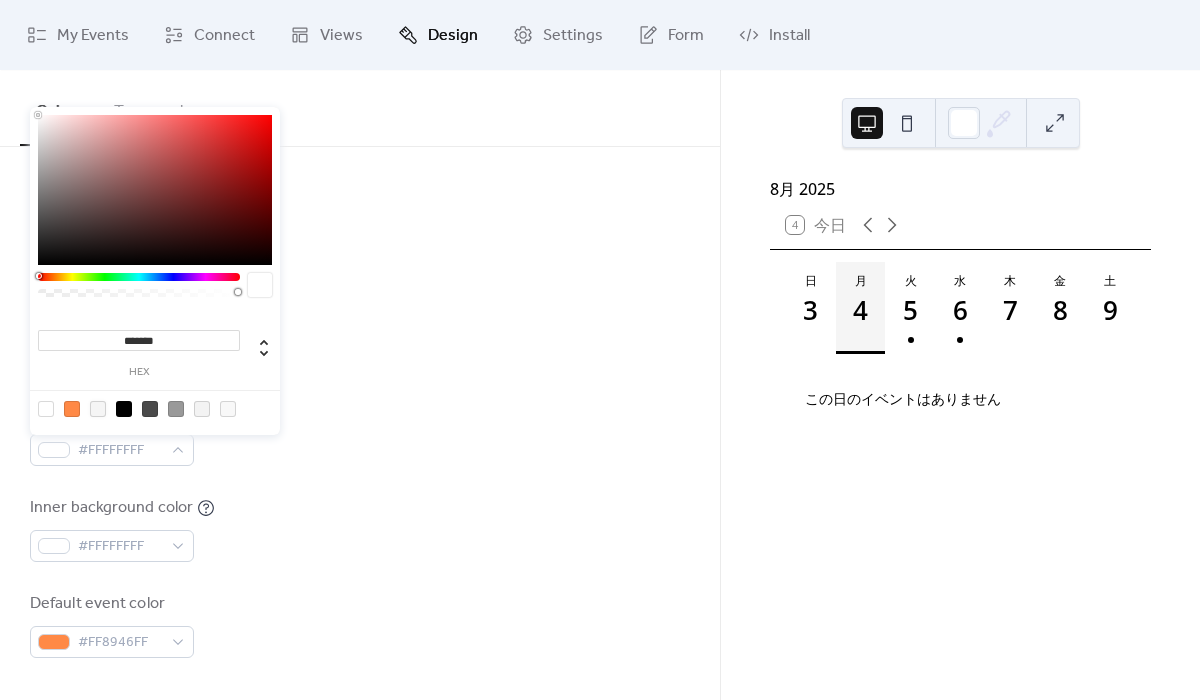 click at bounding box center (98, 409) 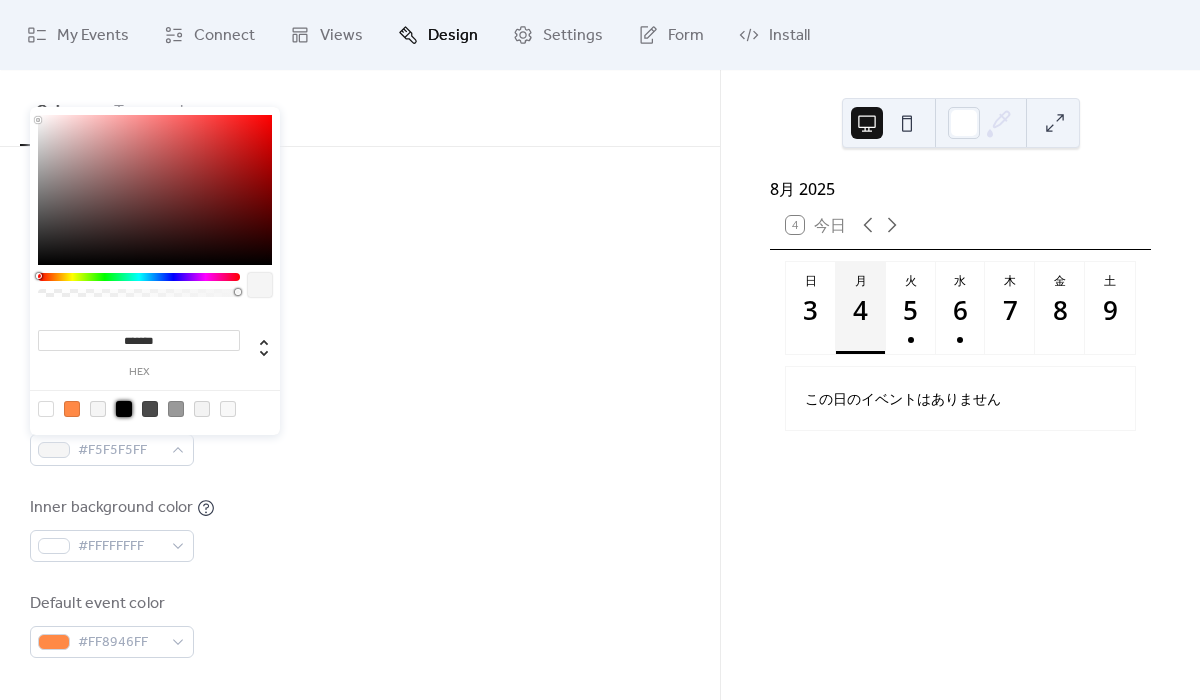 click at bounding box center (124, 409) 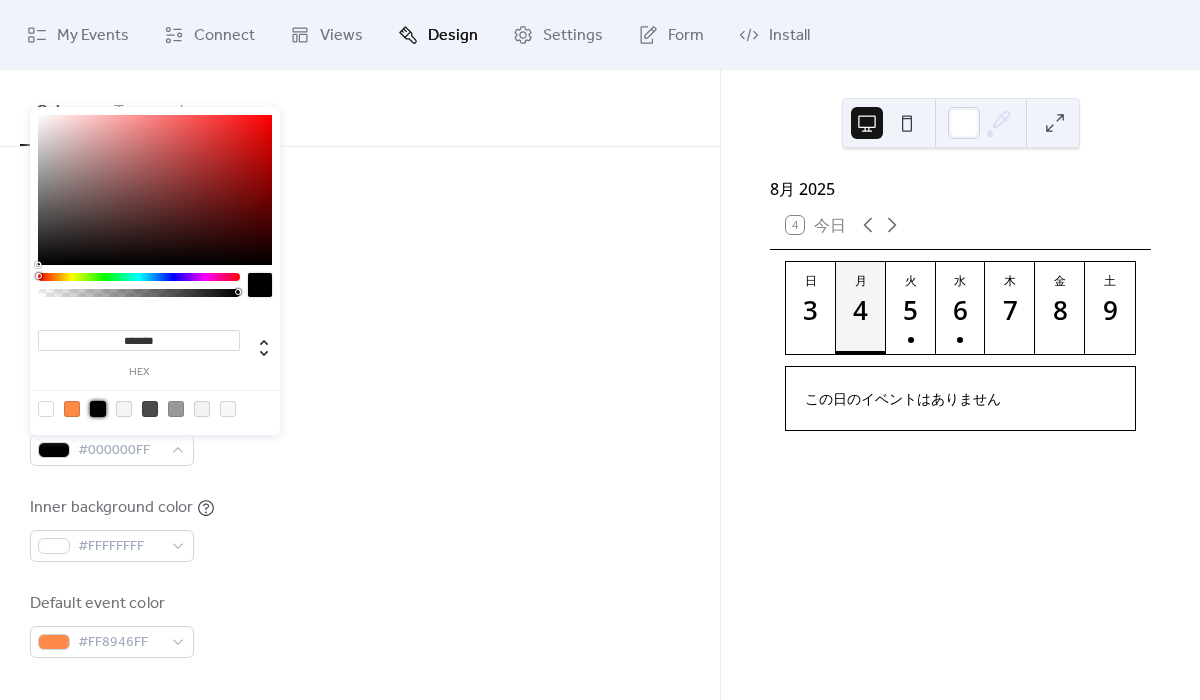 click on "Background color #FFFFFFFF Text color #000000FF Border color #FFFFFFFF Inner border color #000000FF Inner background color #FFFFFFFF Default event color #FF8946FF" at bounding box center (360, 385) 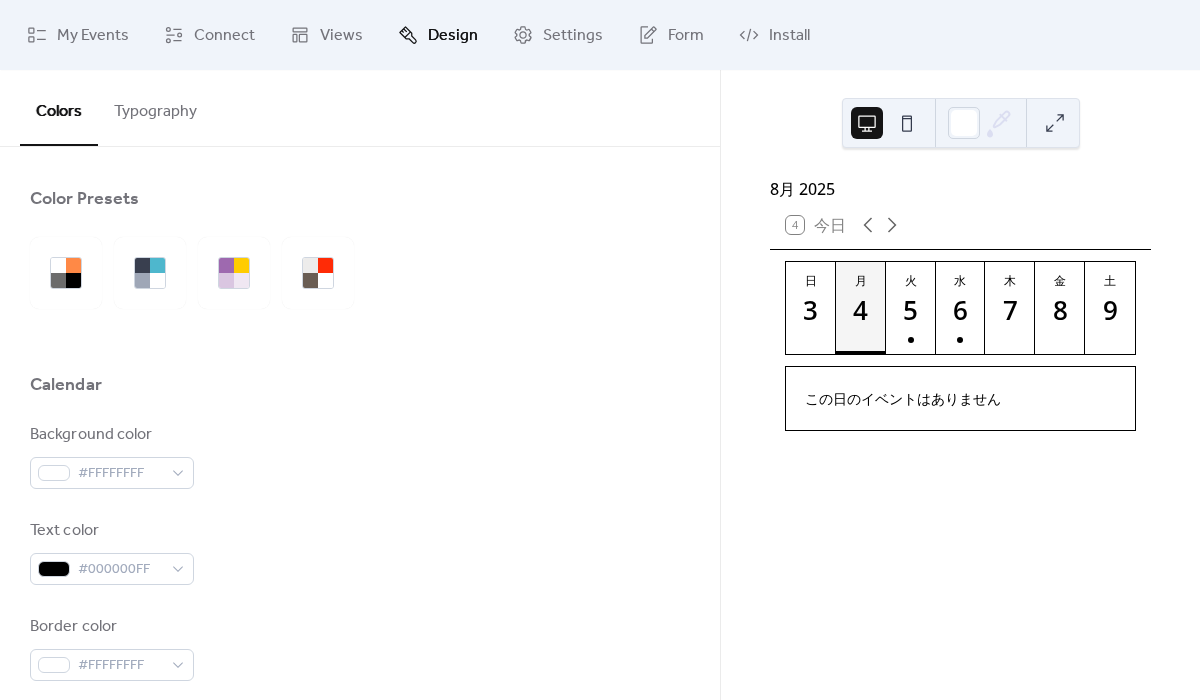 scroll, scrollTop: 371, scrollLeft: 0, axis: vertical 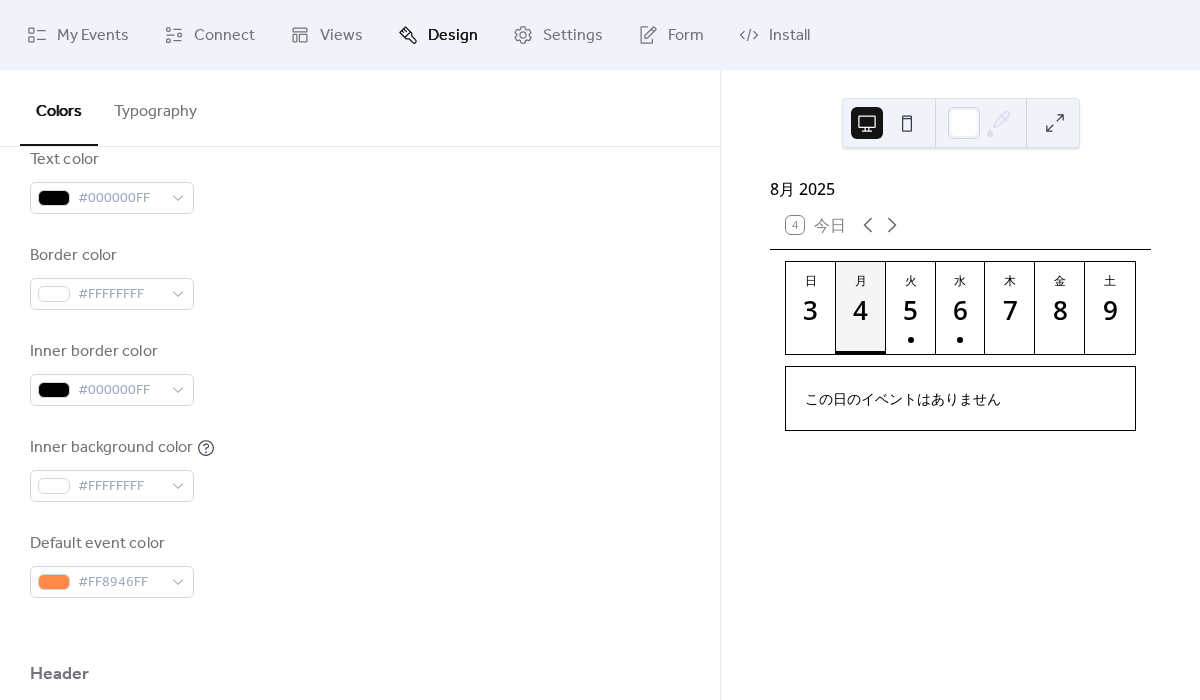 click at bounding box center [1055, 123] 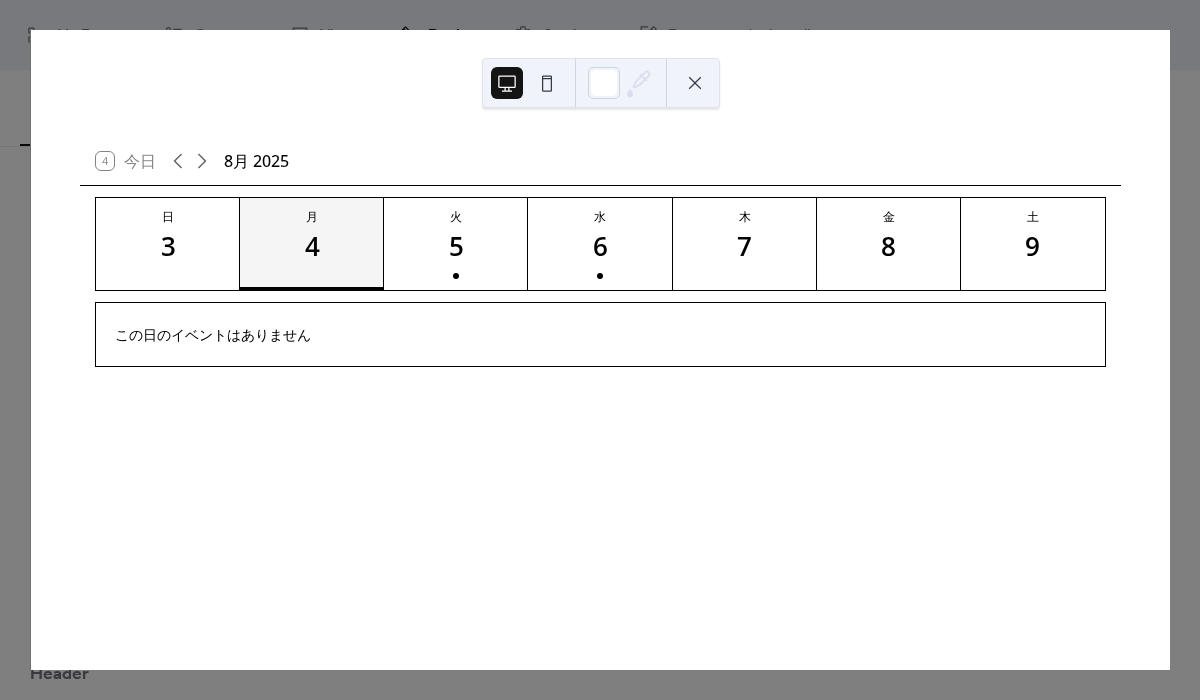 click at bounding box center [547, 83] 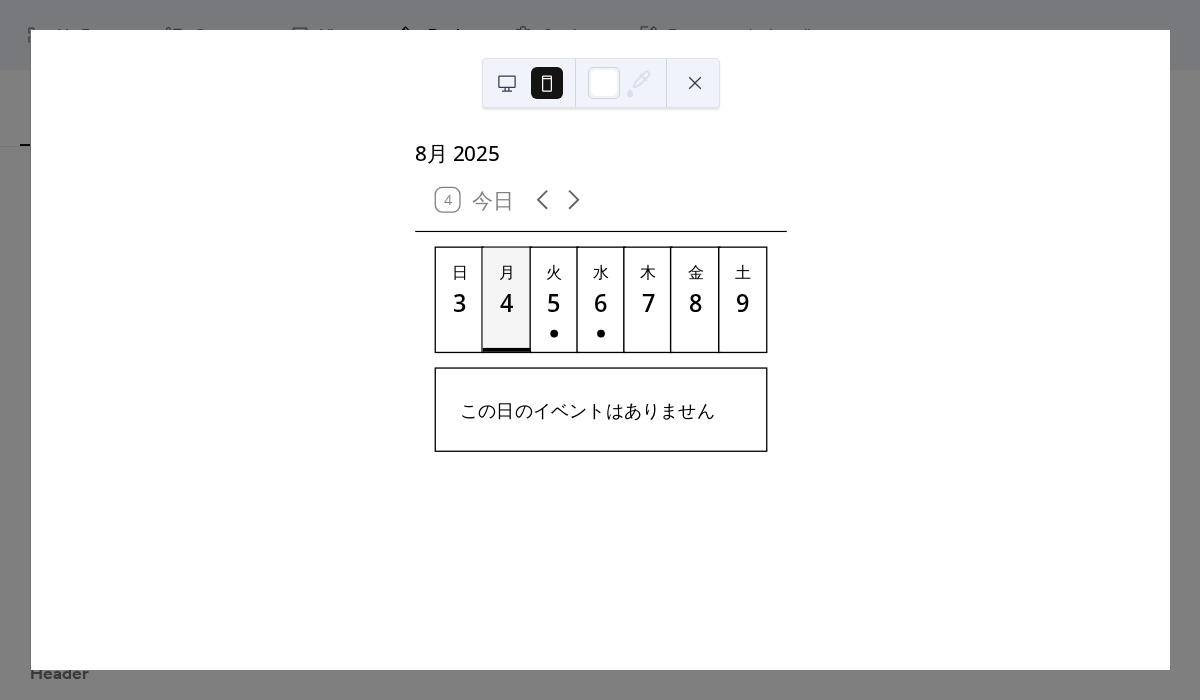 click at bounding box center (695, 83) 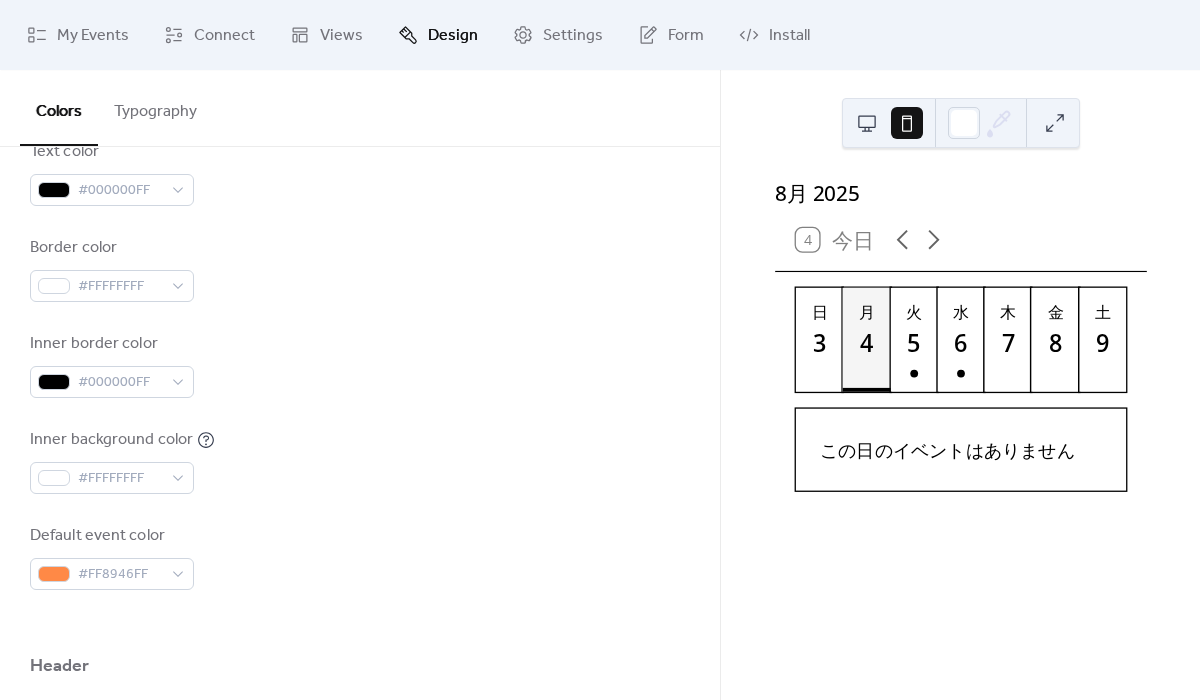 scroll, scrollTop: 0, scrollLeft: 0, axis: both 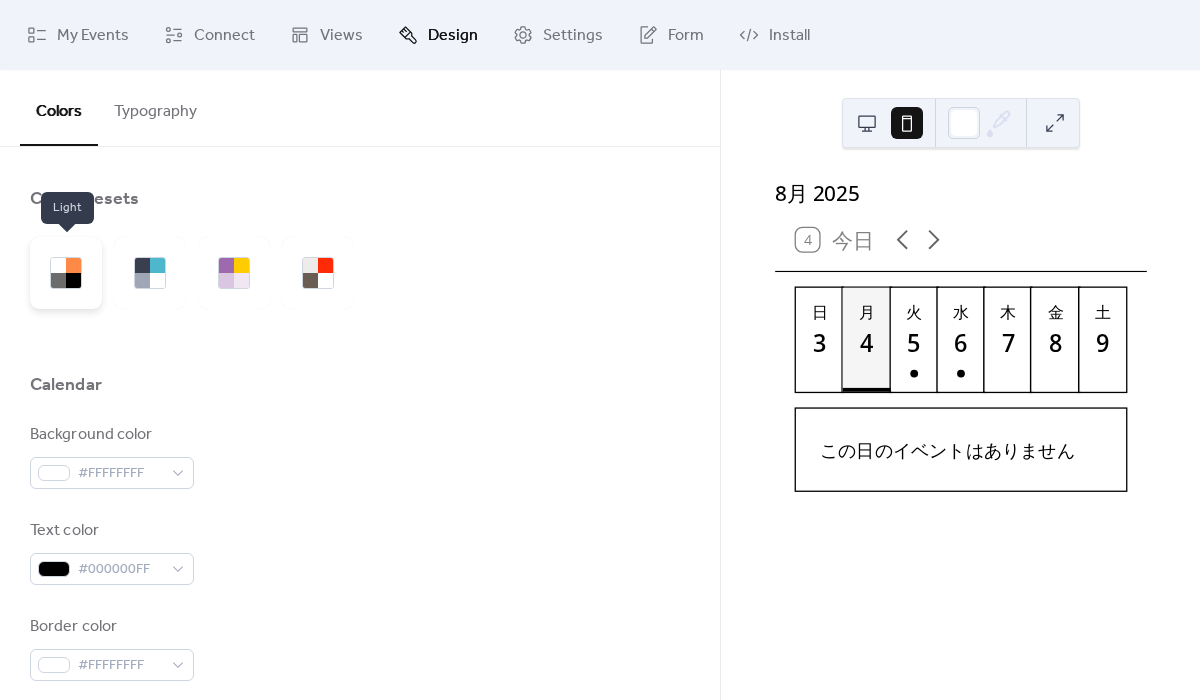 click at bounding box center (73, 280) 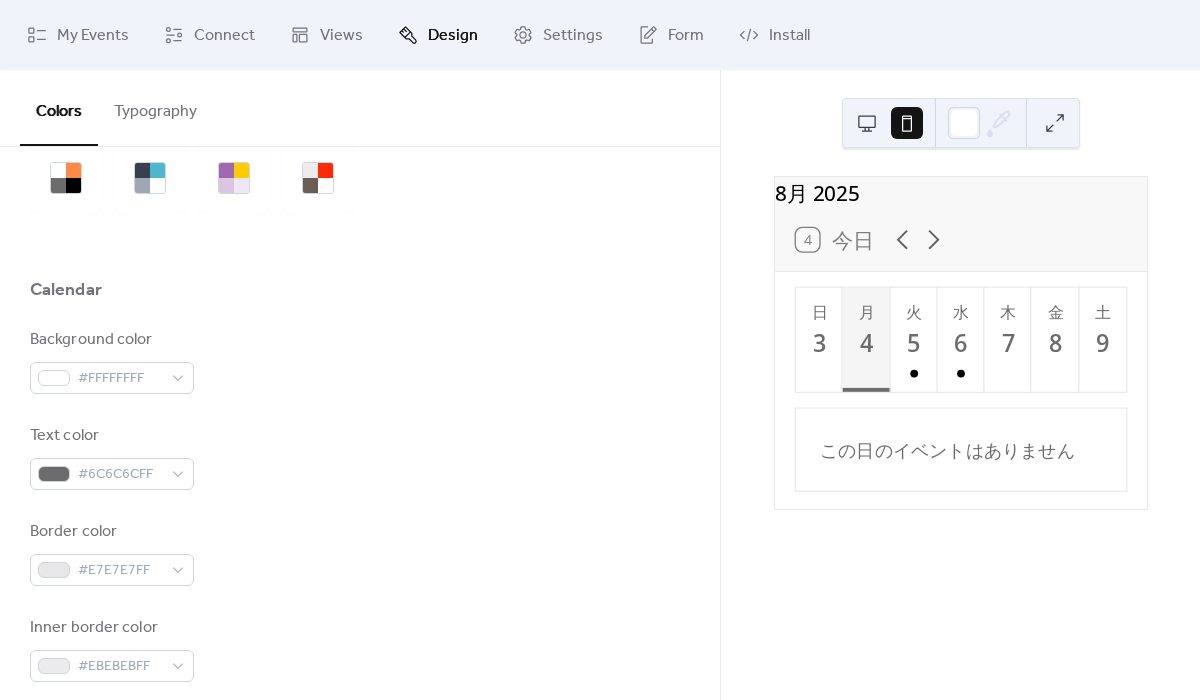 scroll, scrollTop: 225, scrollLeft: 0, axis: vertical 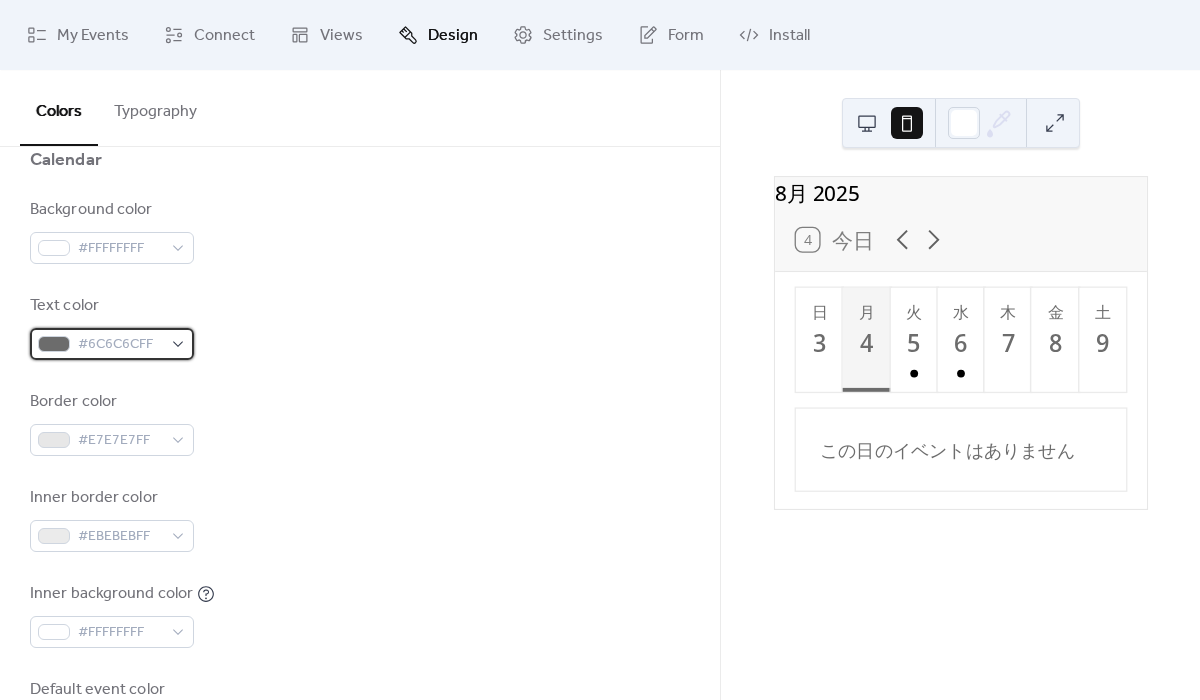 click on "#6C6C6CFF" at bounding box center (112, 344) 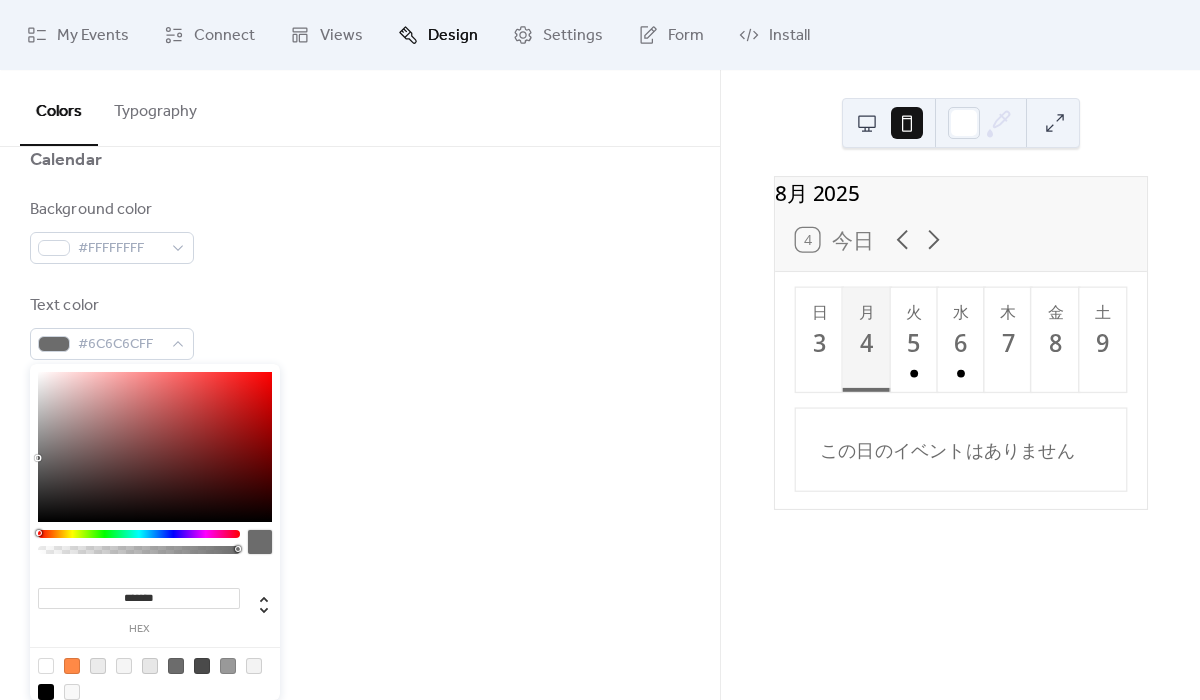 click at bounding box center (46, 692) 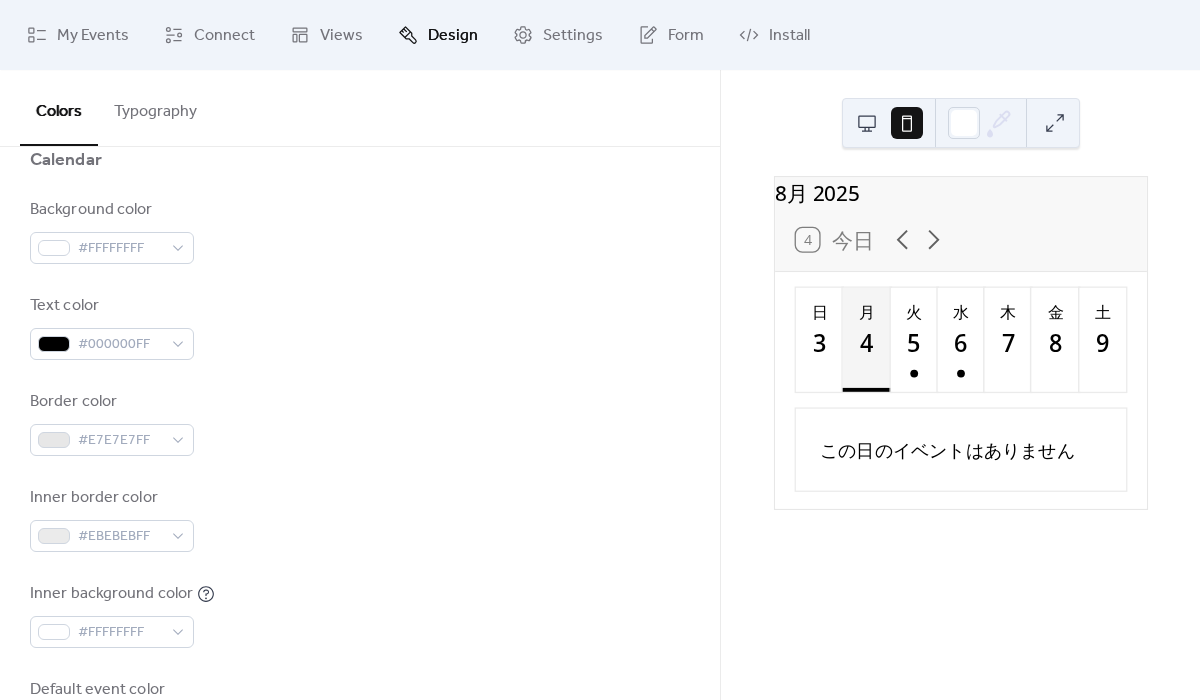 click on "Background color #FFFFFFFF Text color #000000FF Border color #E7E7E7FF Inner border color #EBEBEBFF Inner background color #FFFFFFFF Default event color #FF8946FF" at bounding box center [360, 471] 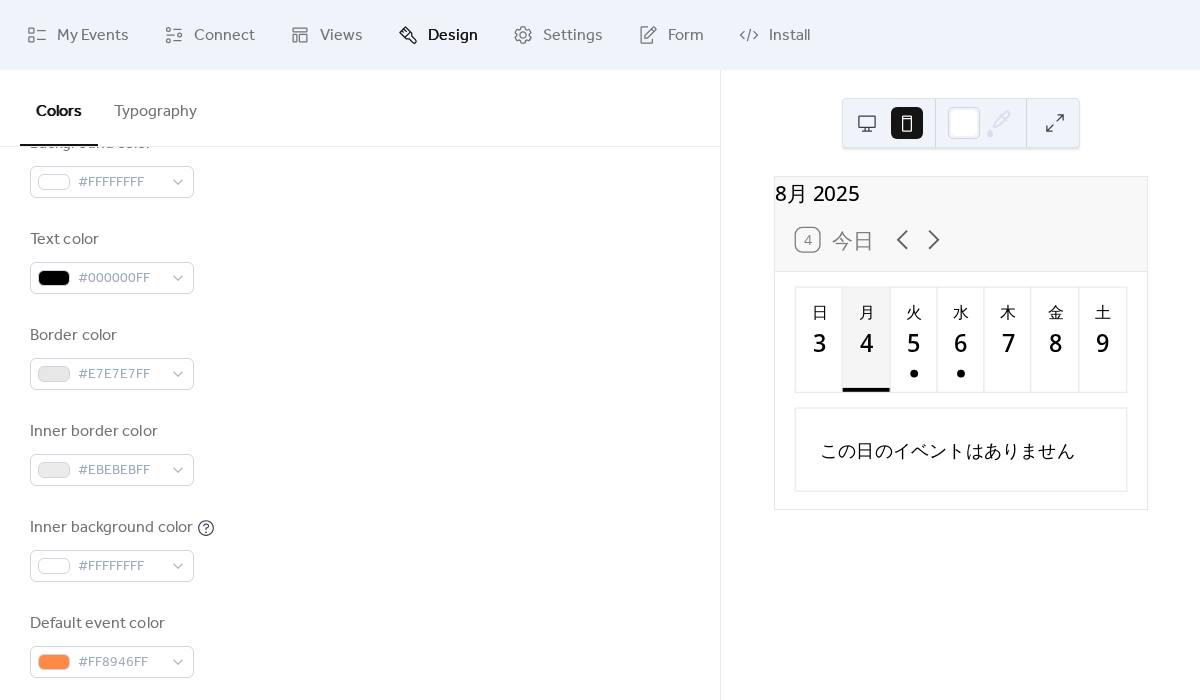 scroll, scrollTop: 389, scrollLeft: 0, axis: vertical 